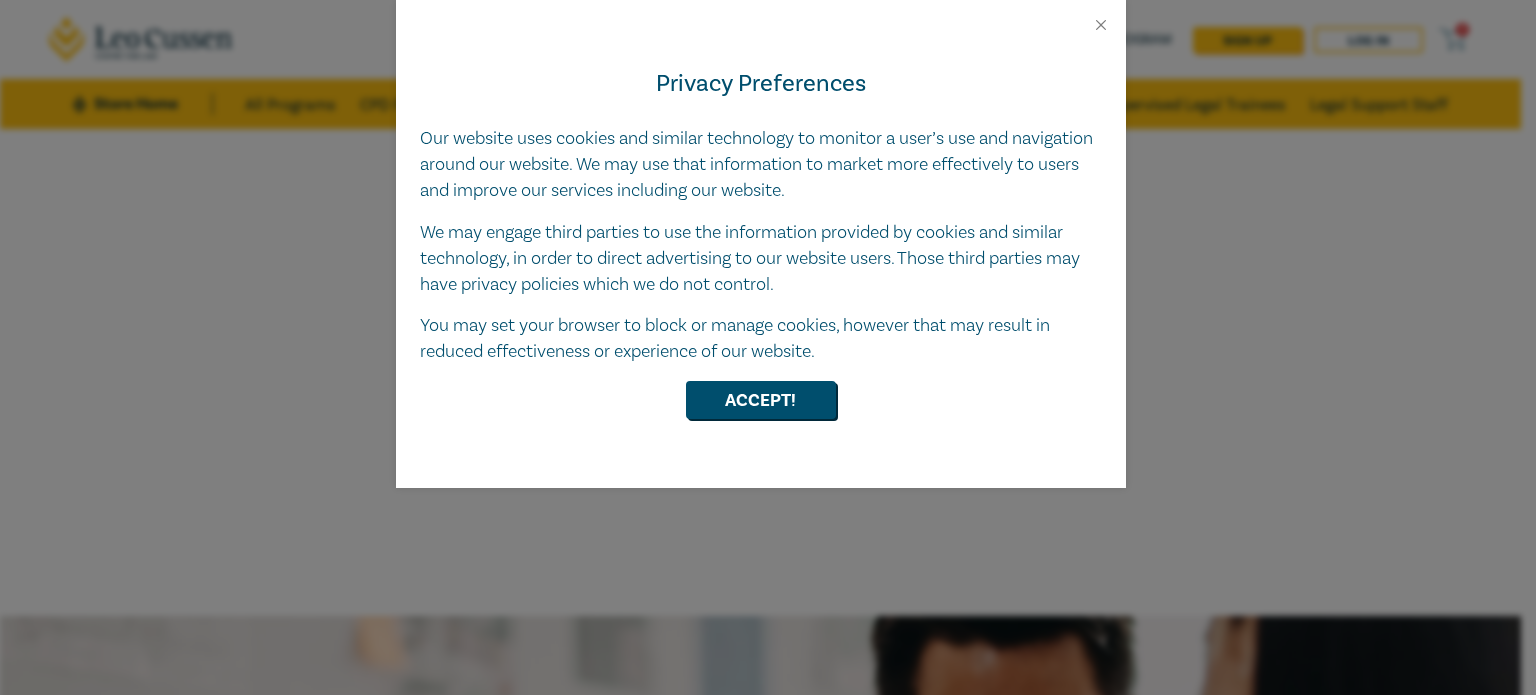scroll, scrollTop: 0, scrollLeft: 0, axis: both 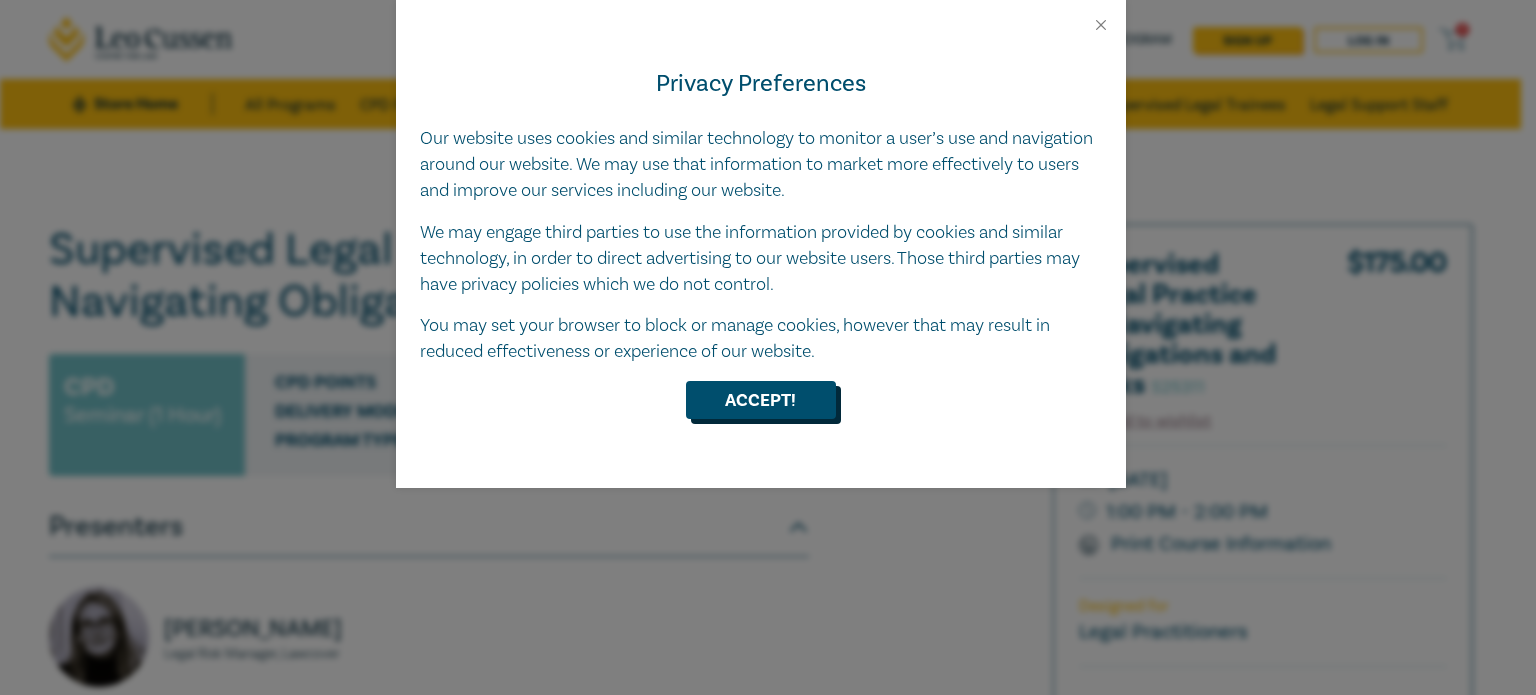 click on "Accept!" at bounding box center (761, 400) 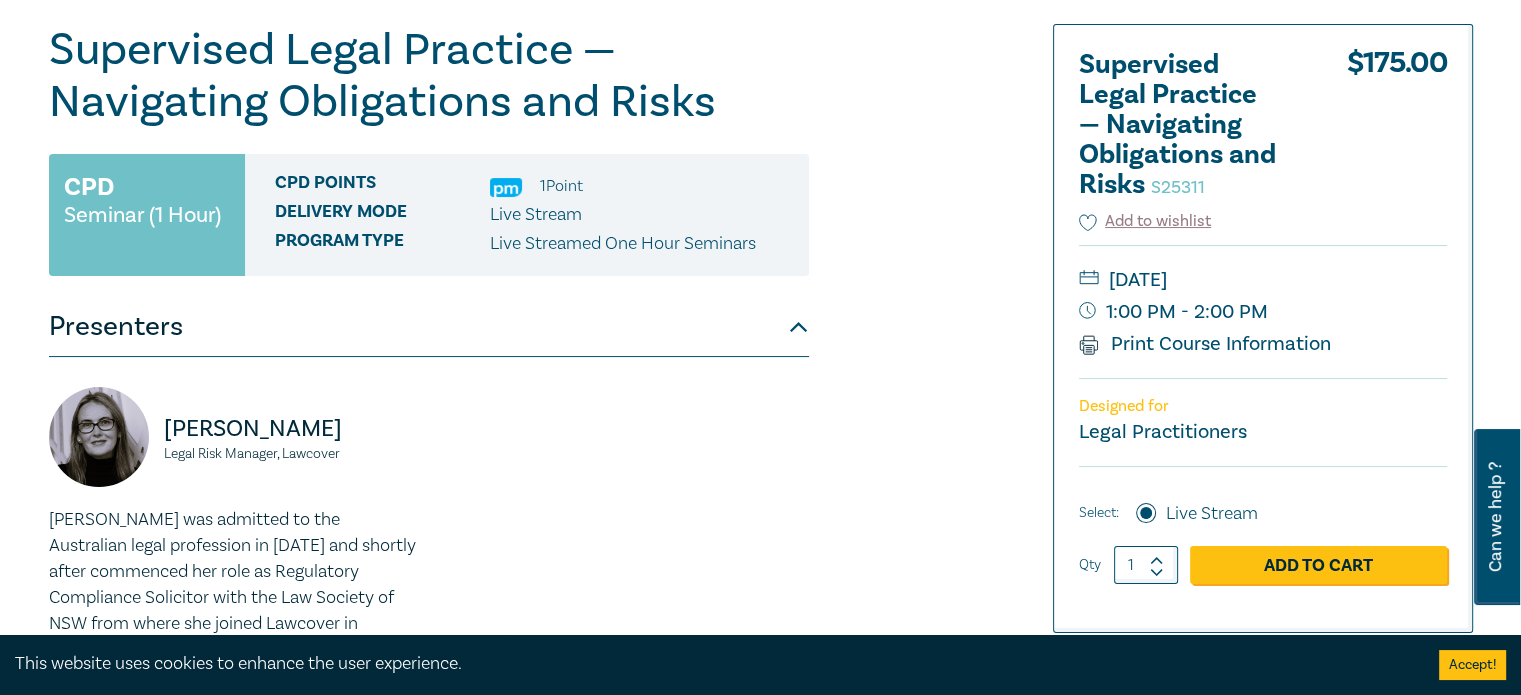 scroll, scrollTop: 196, scrollLeft: 0, axis: vertical 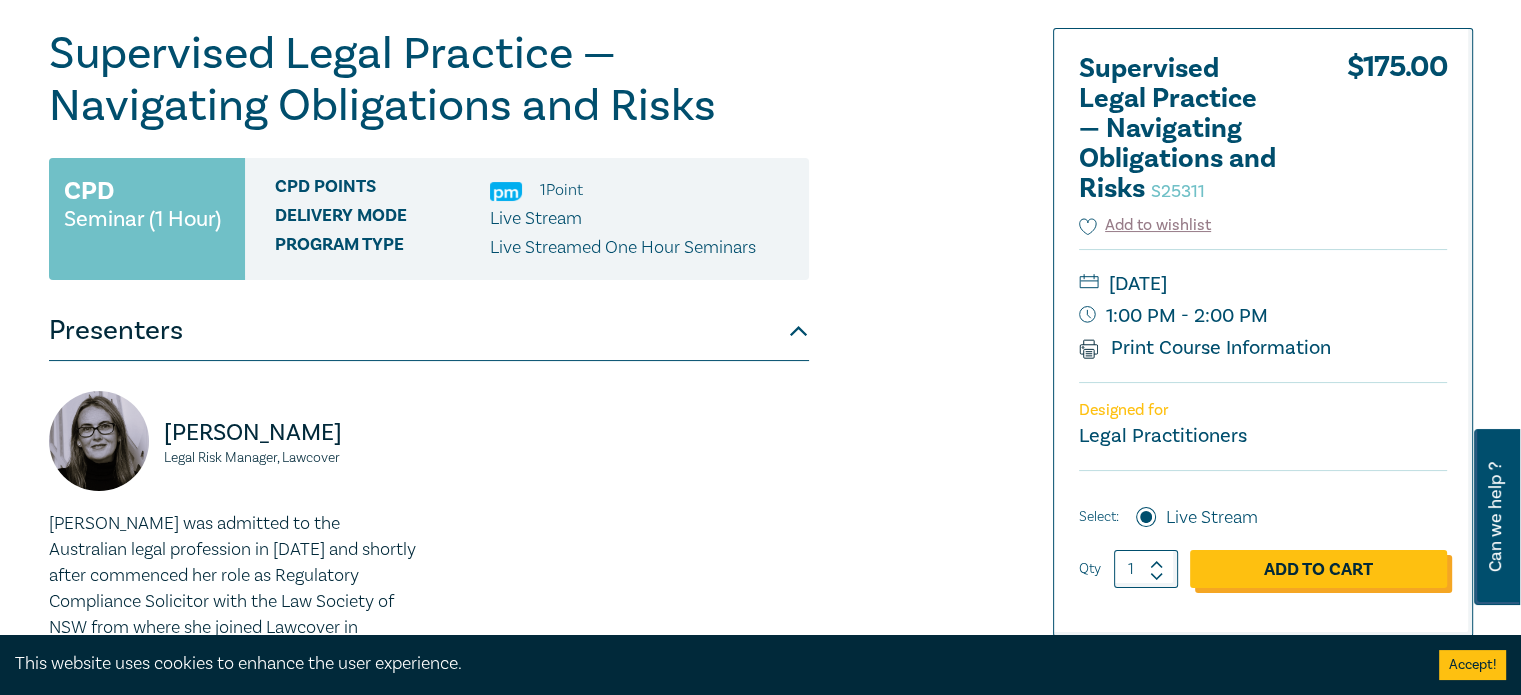 click on "Add to Cart" at bounding box center [1318, 569] 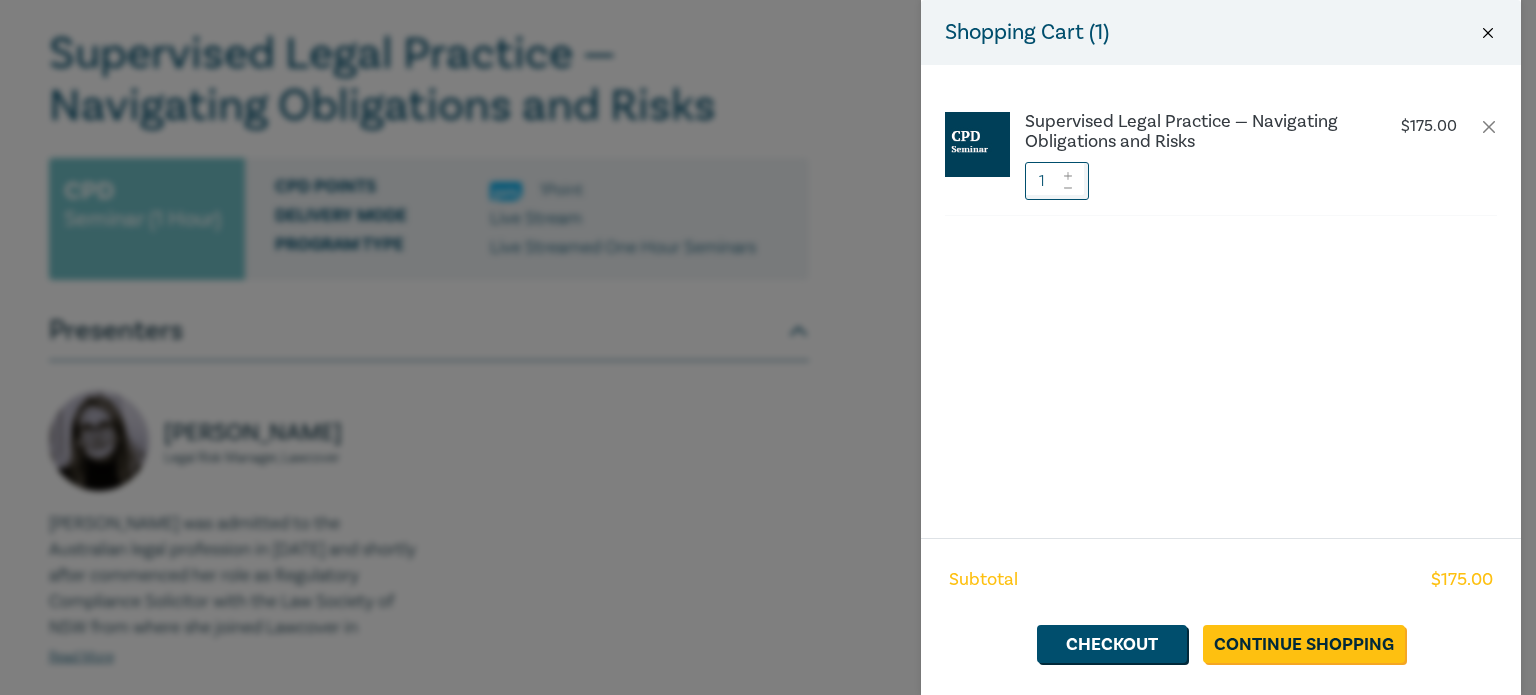 click at bounding box center (1488, 33) 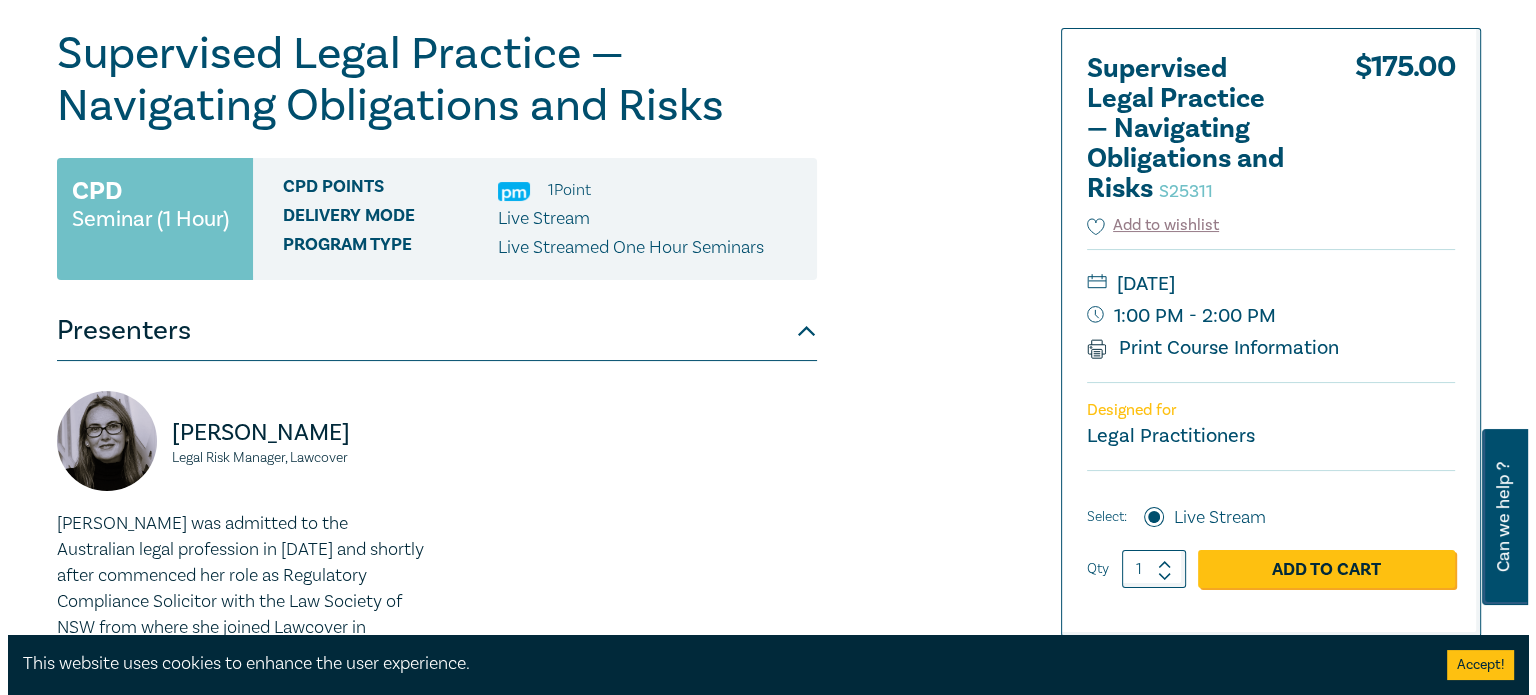 scroll, scrollTop: 0, scrollLeft: 0, axis: both 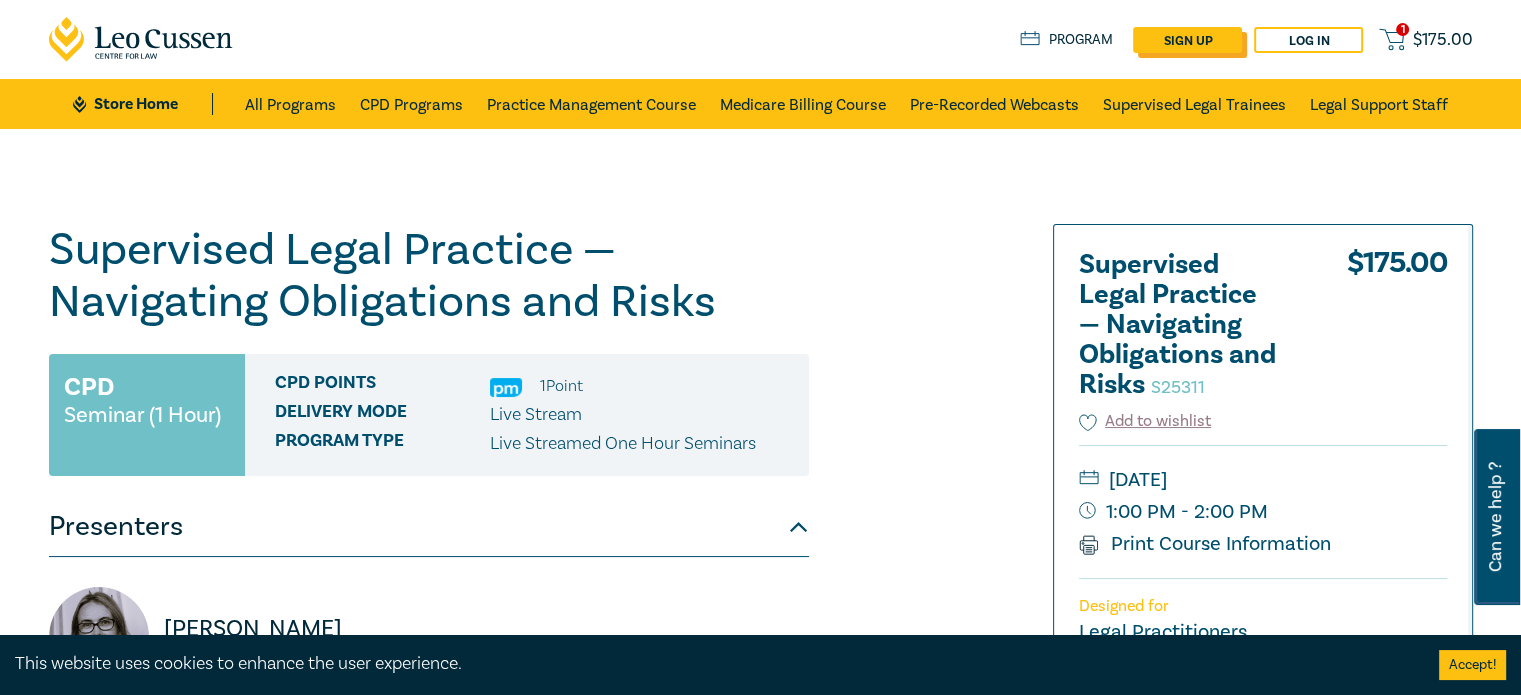 click on "sign up" at bounding box center (1187, 40) 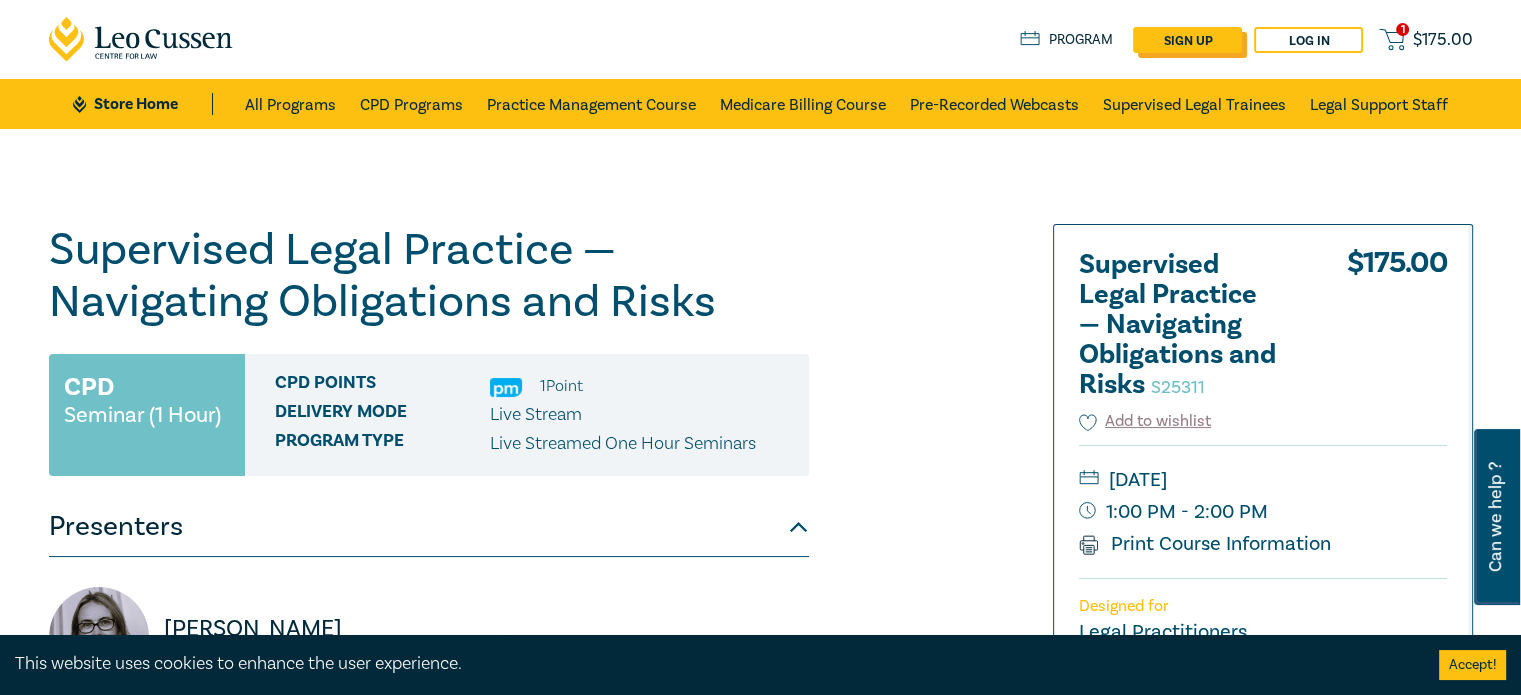 select on "AU" 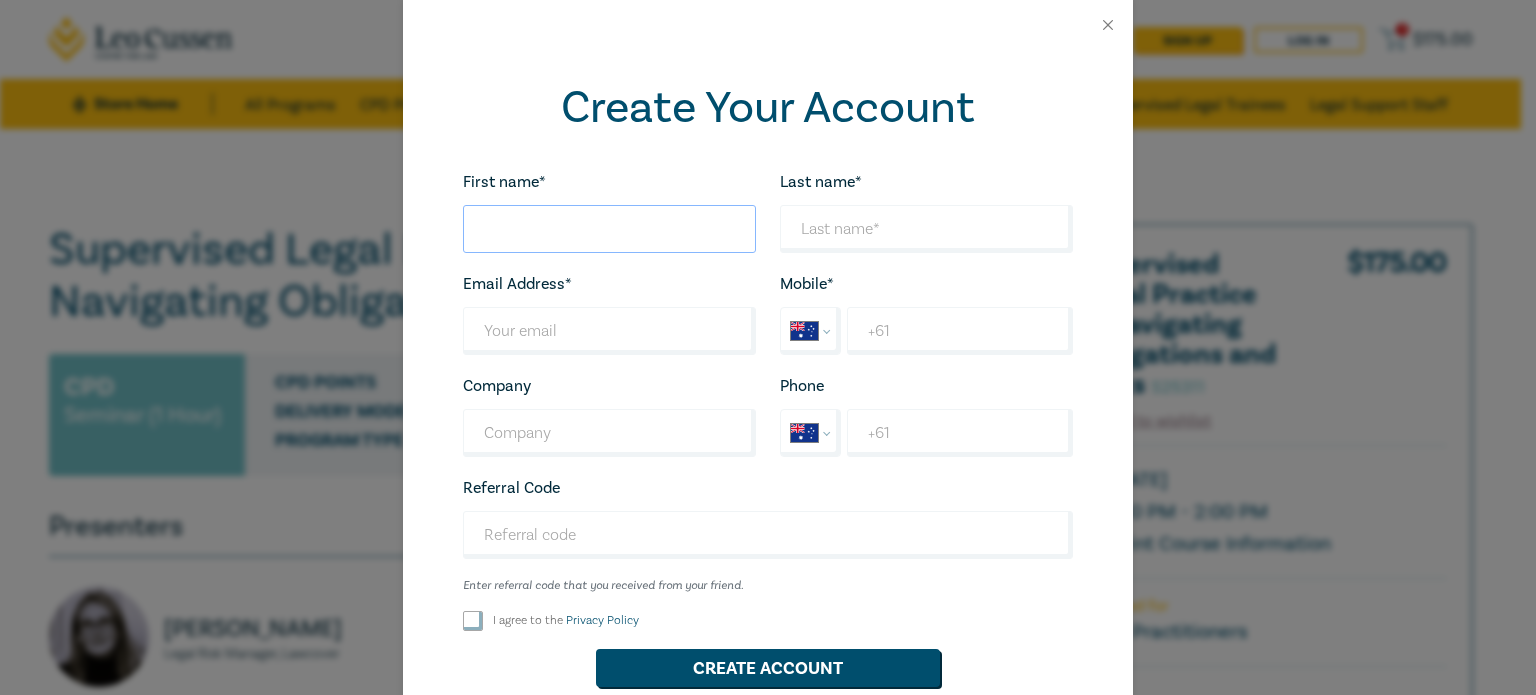 click on "First name*" at bounding box center [609, 229] 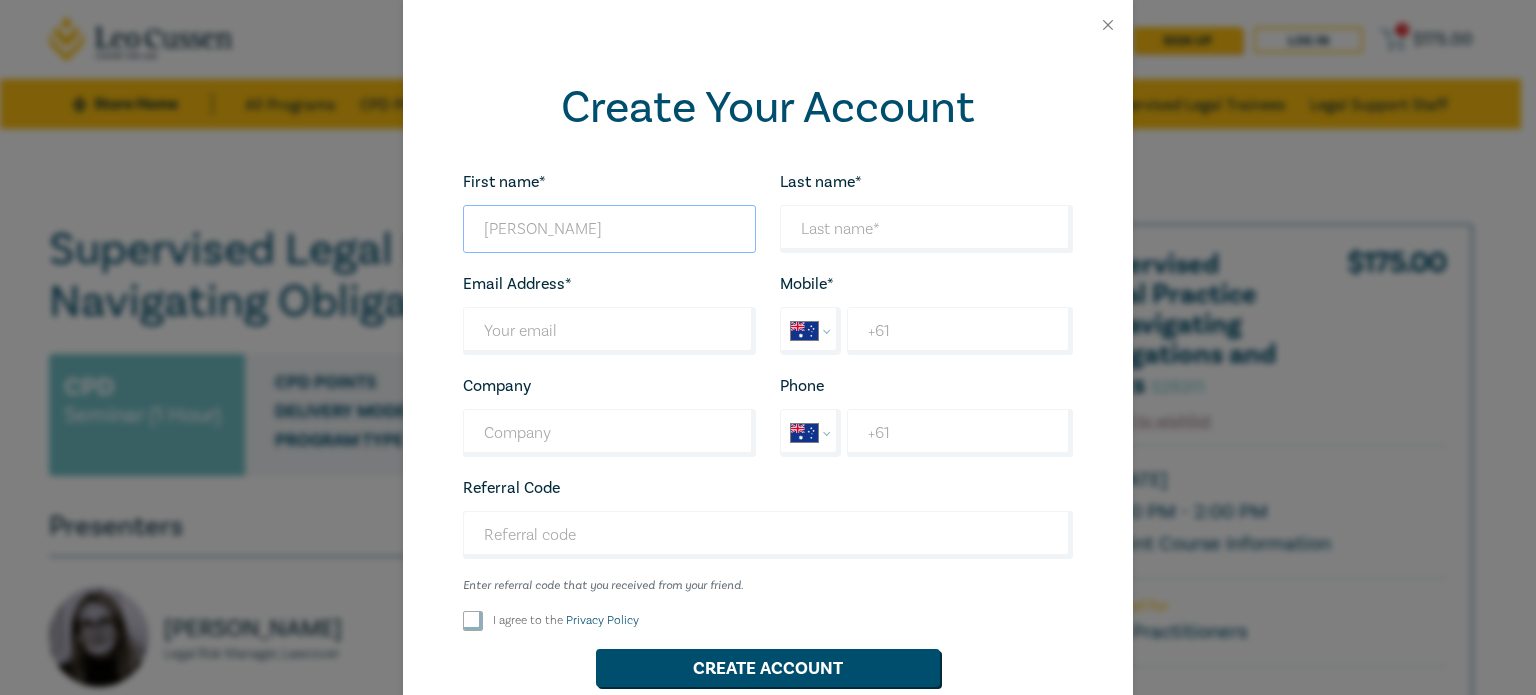 type on "Kamille Deanne" 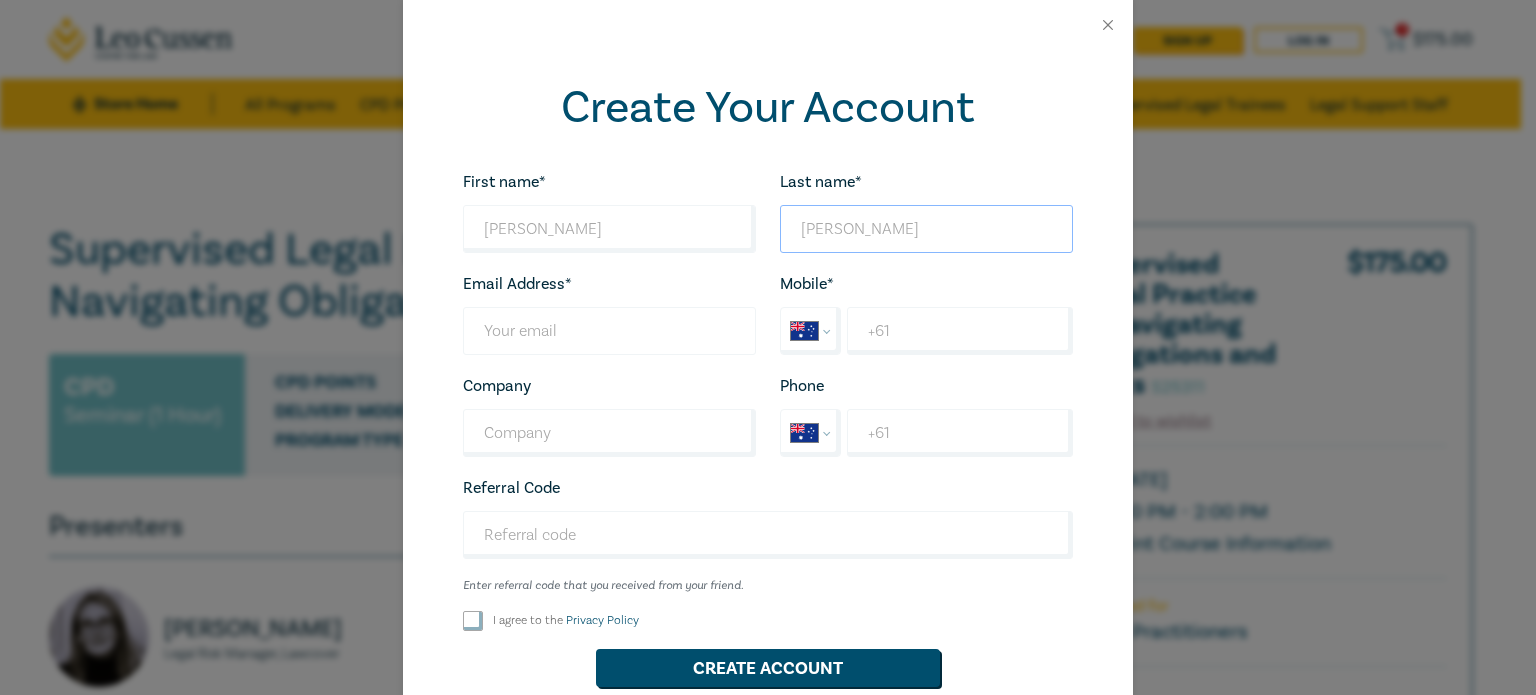 type on "[PERSON_NAME]" 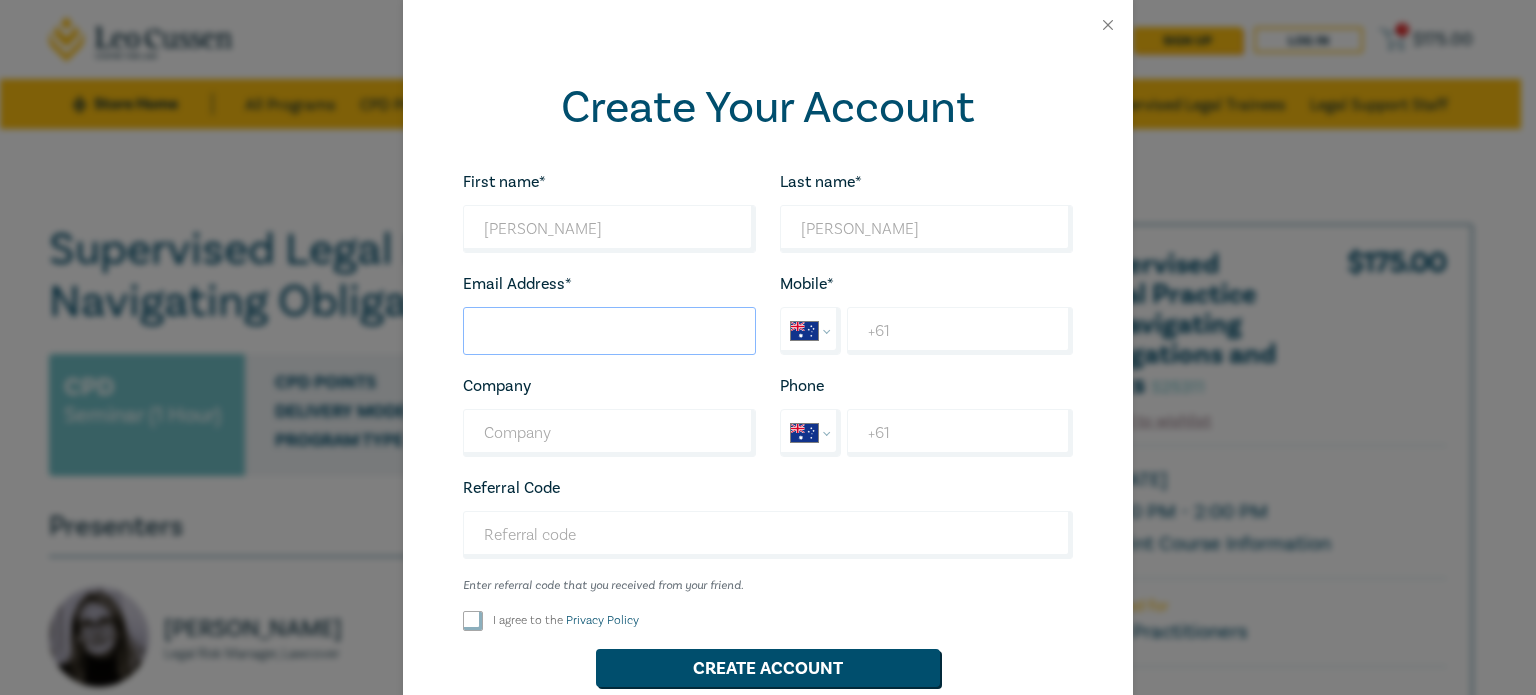 click on "Last name*" at bounding box center (609, 331) 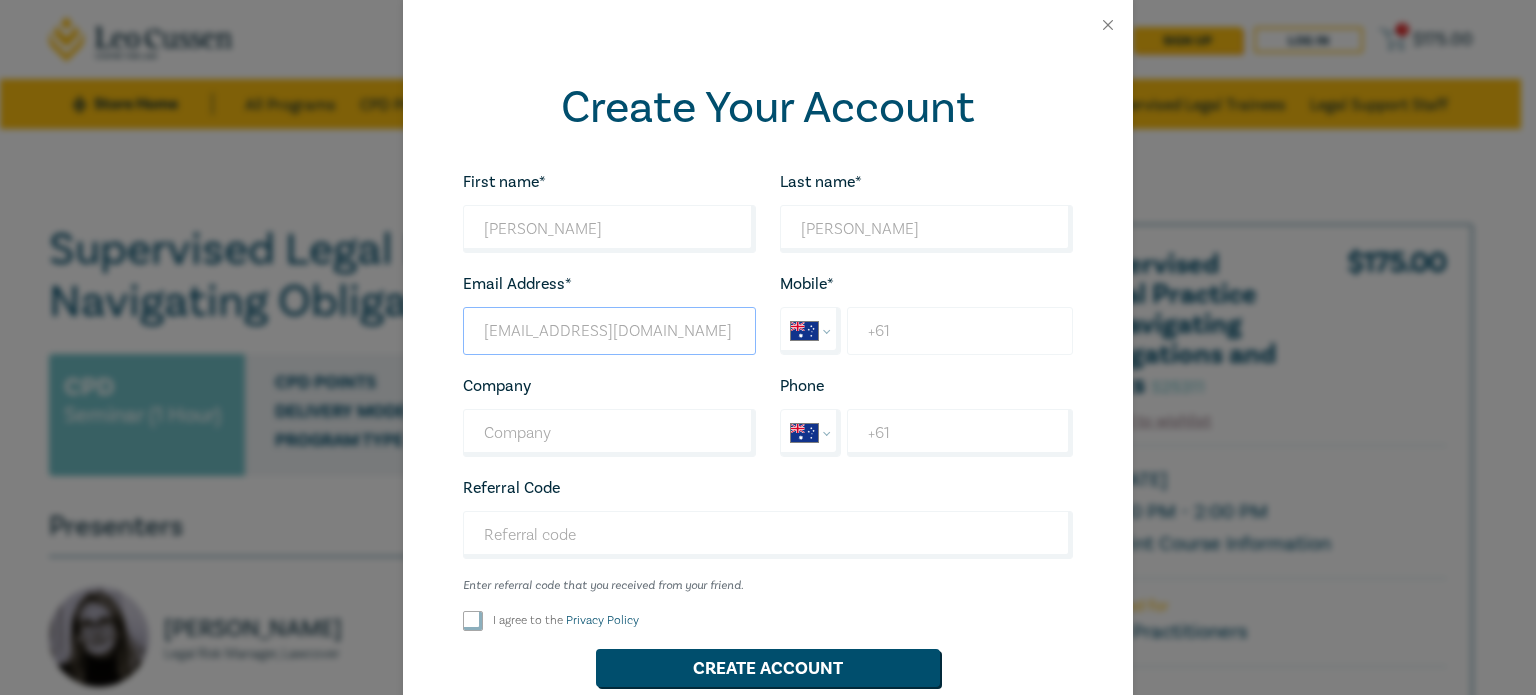 type on "[EMAIL_ADDRESS][DOMAIN_NAME]" 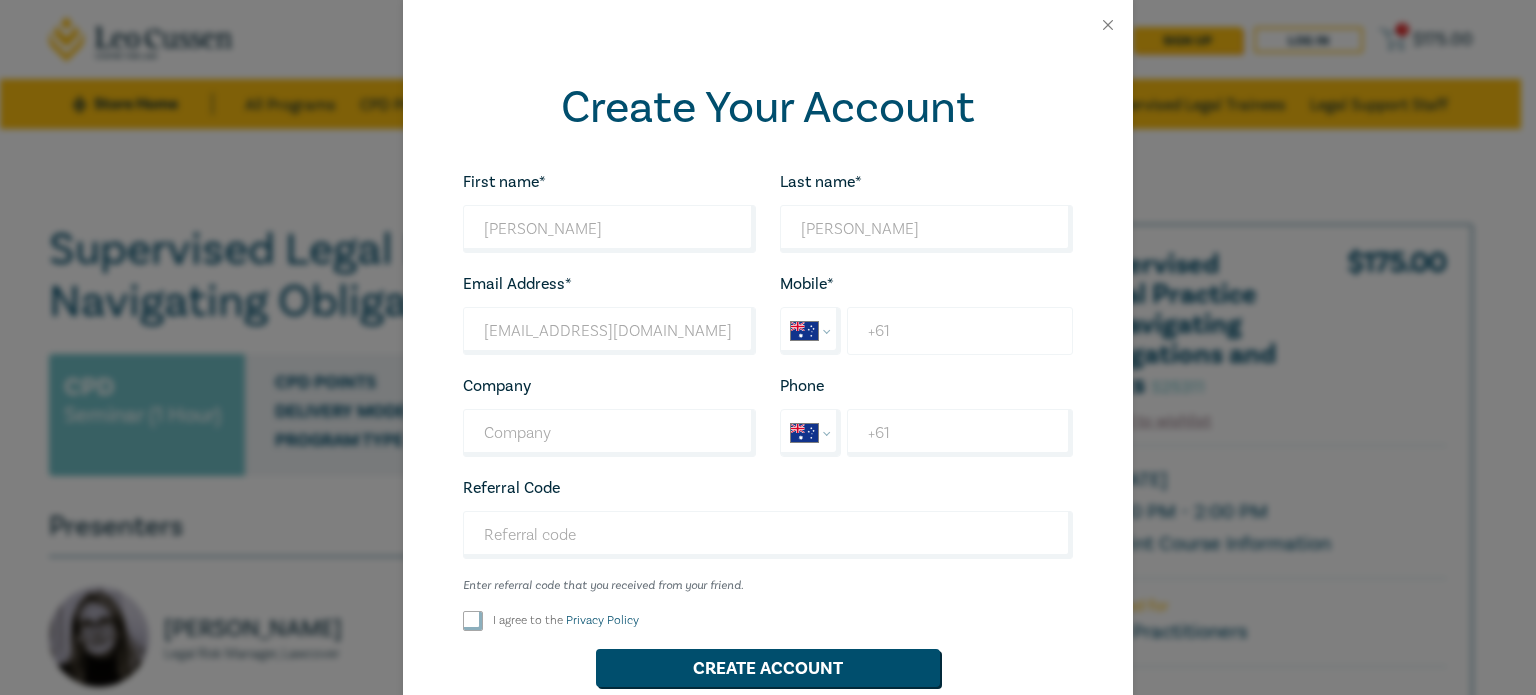 click on "+61" at bounding box center [960, 331] 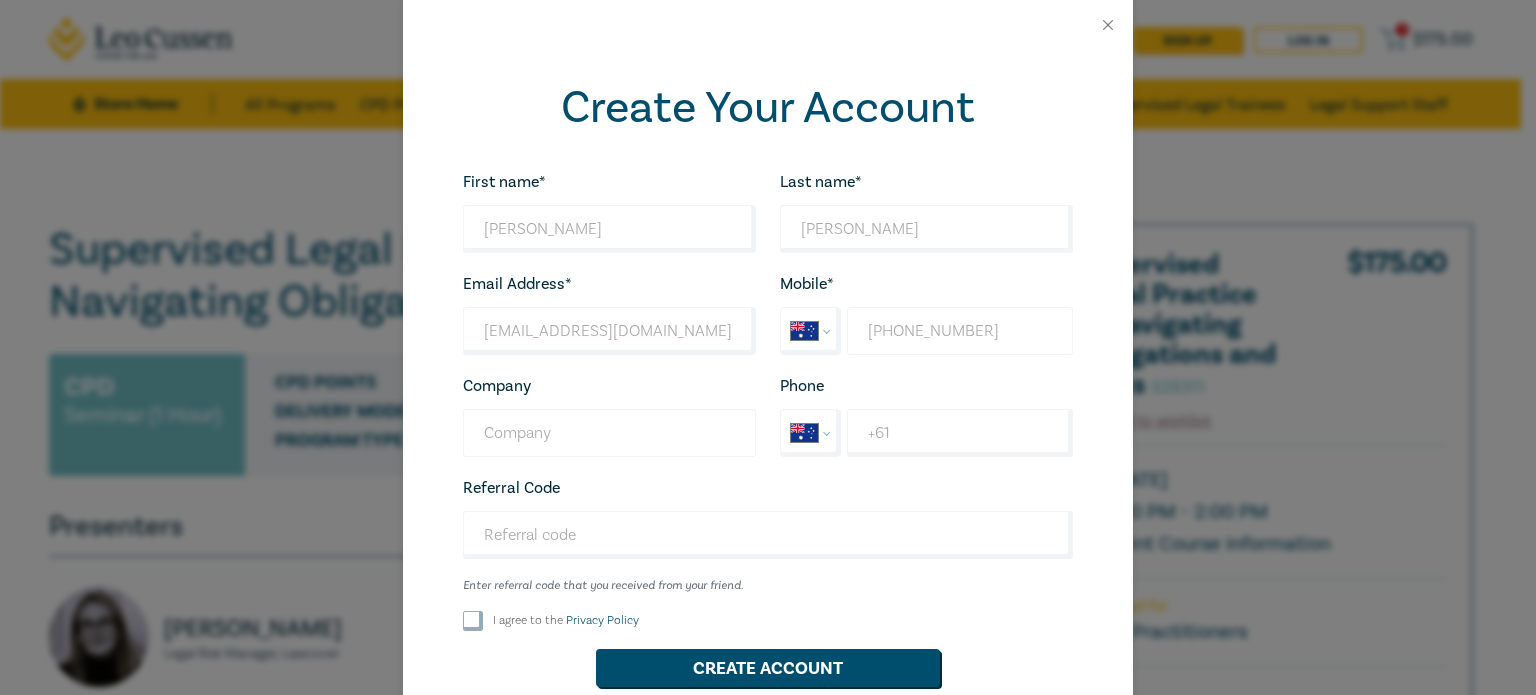 type on "[PHONE_NUMBER]" 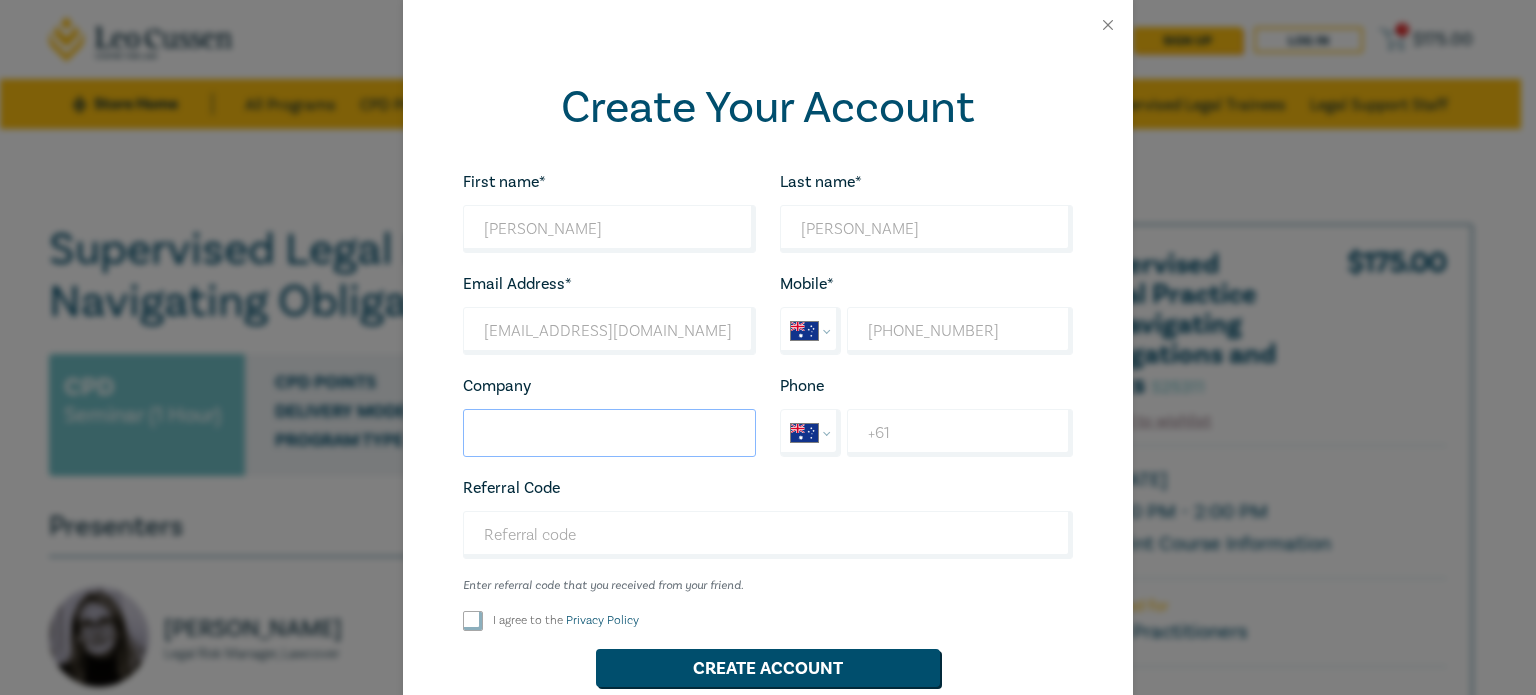click on "Company" at bounding box center [609, 433] 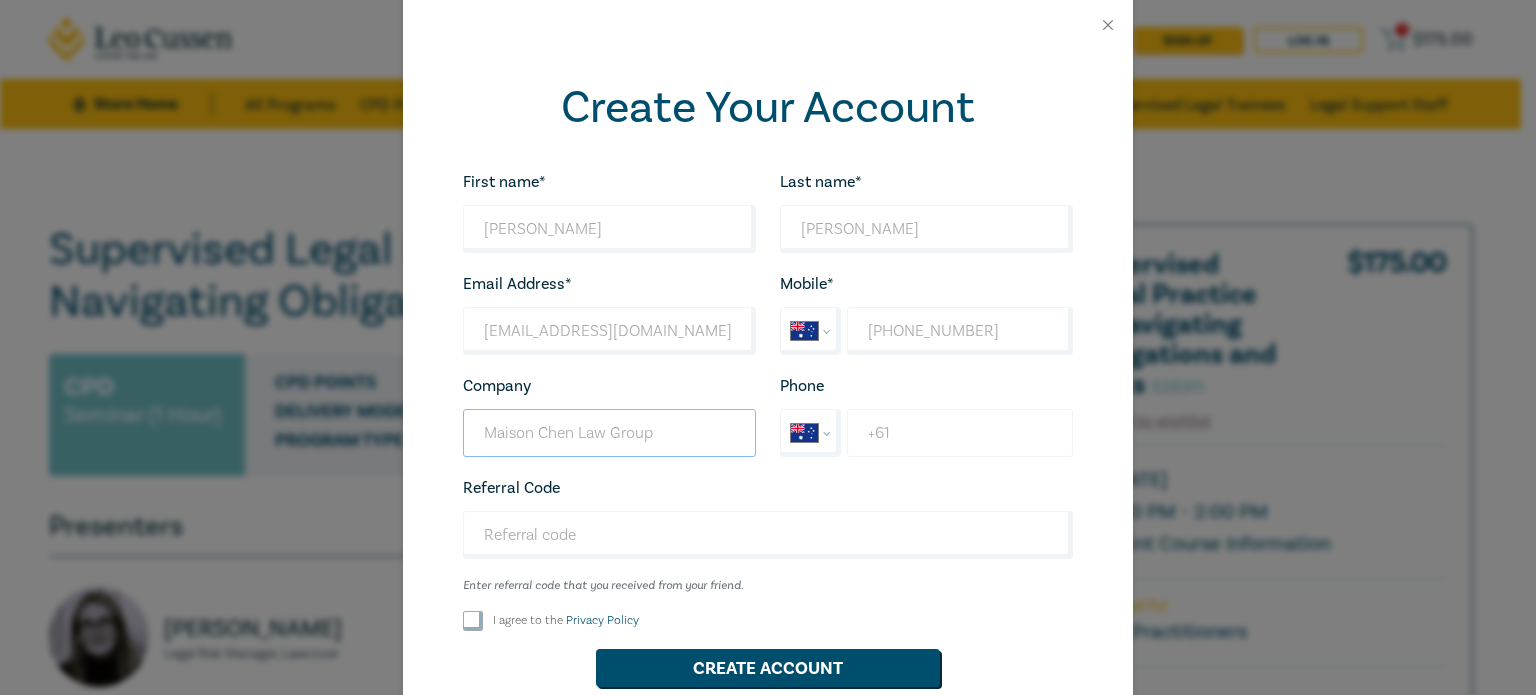 type on "Maison Chen Law Group" 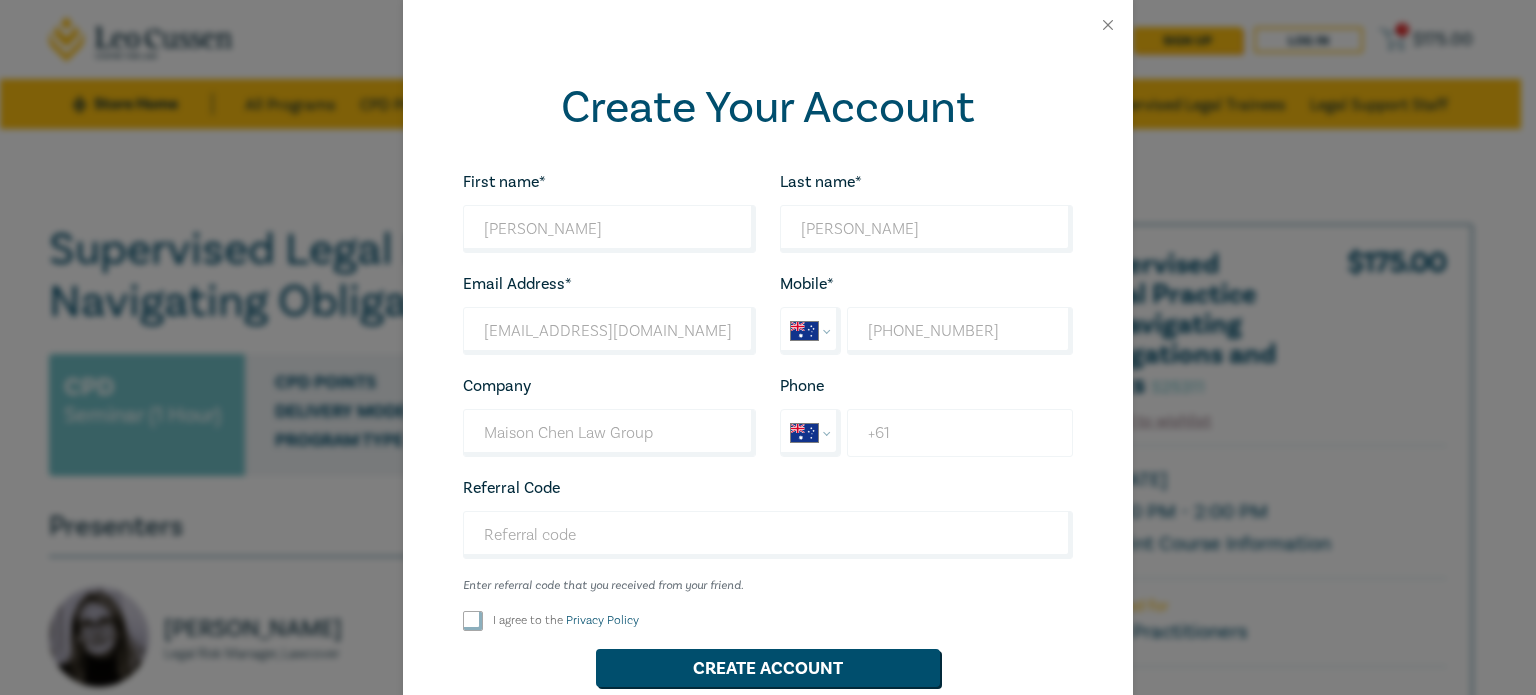 click on "+61" at bounding box center [960, 433] 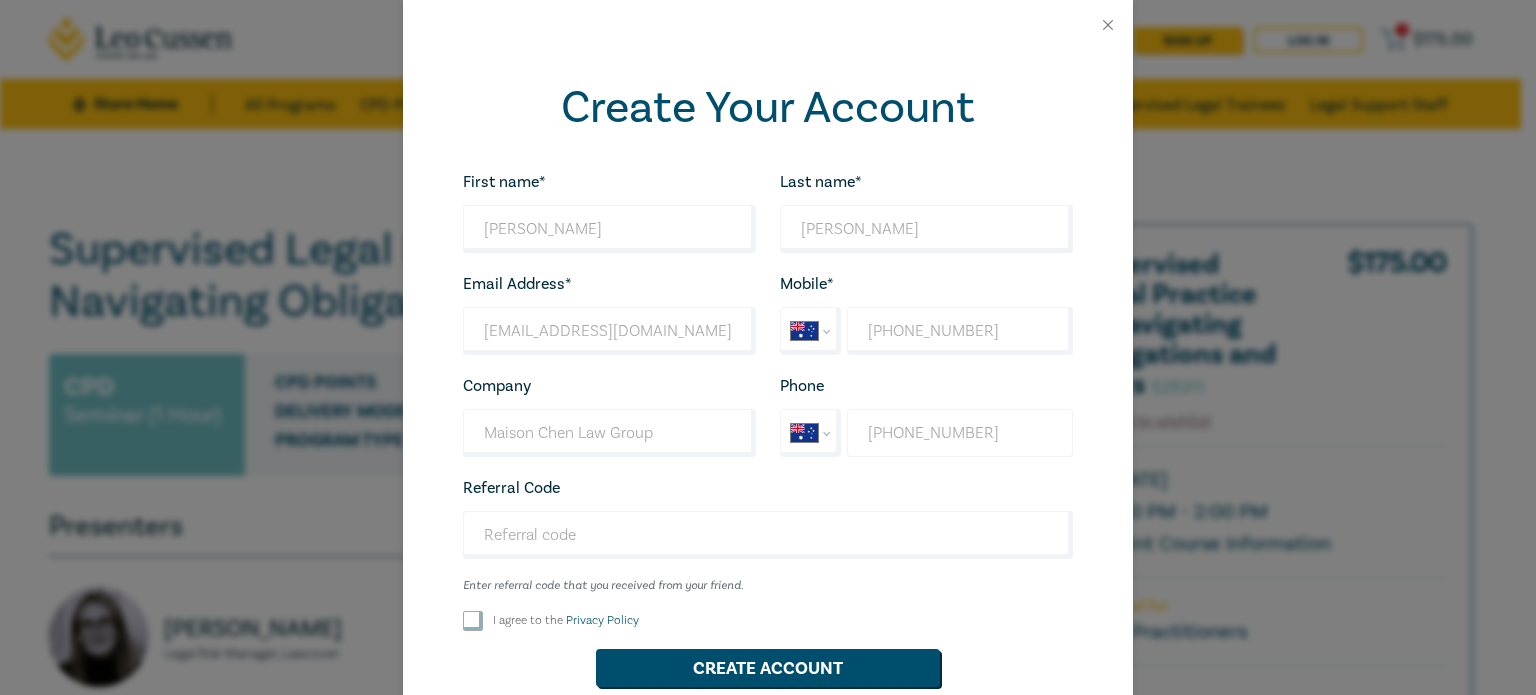 click on "+61 03 7651 628" at bounding box center [960, 433] 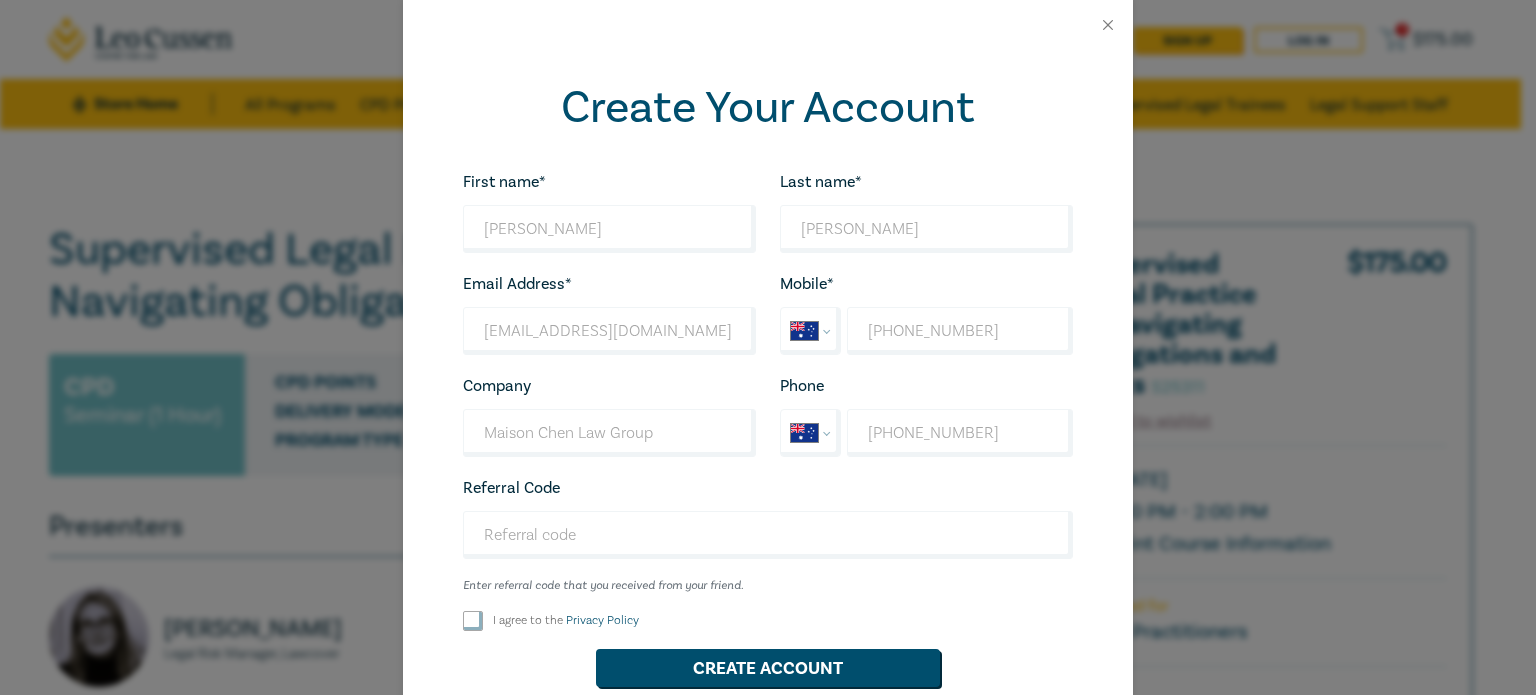 click on "Referral Code Enter referral code that you received from your friend. Looks good!" at bounding box center [768, 534] 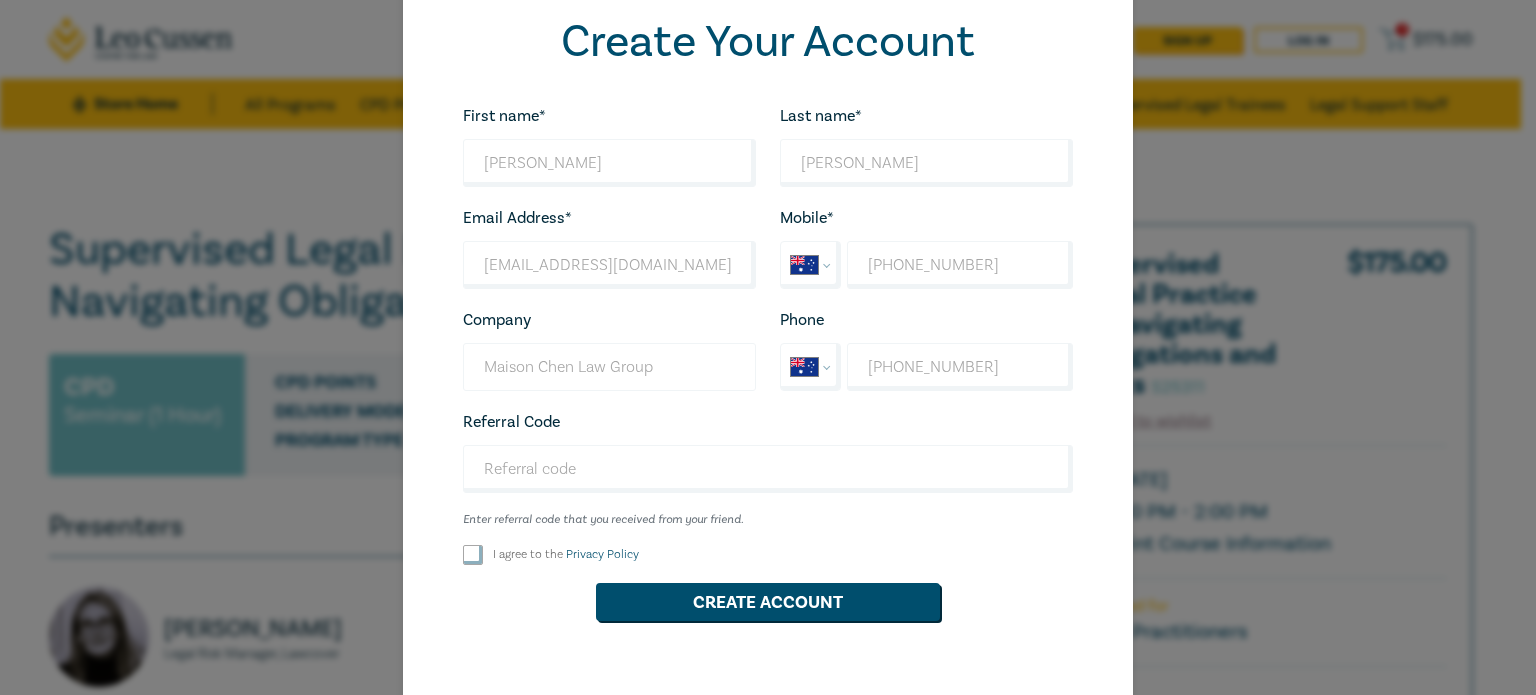 scroll, scrollTop: 100, scrollLeft: 0, axis: vertical 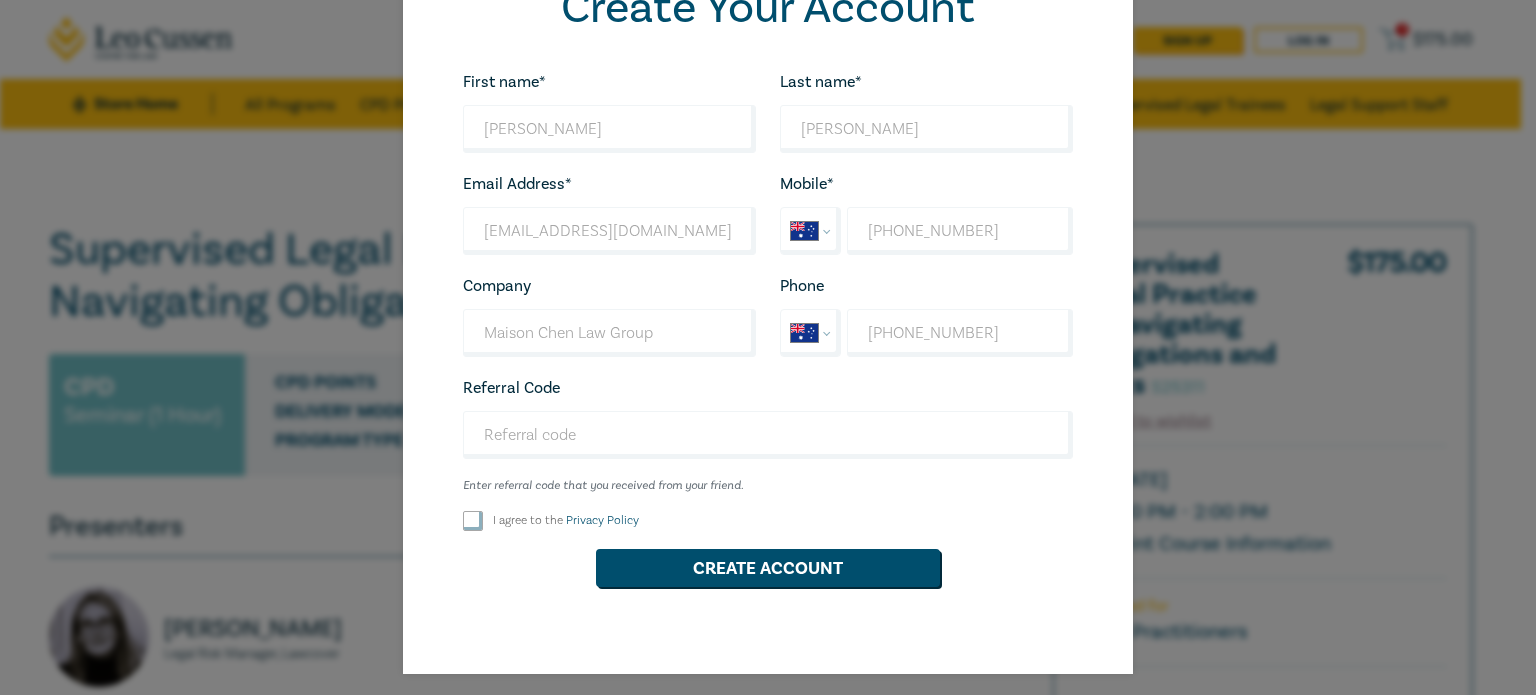 click on "I agree to the   Privacy Policy" at bounding box center (609, 521) 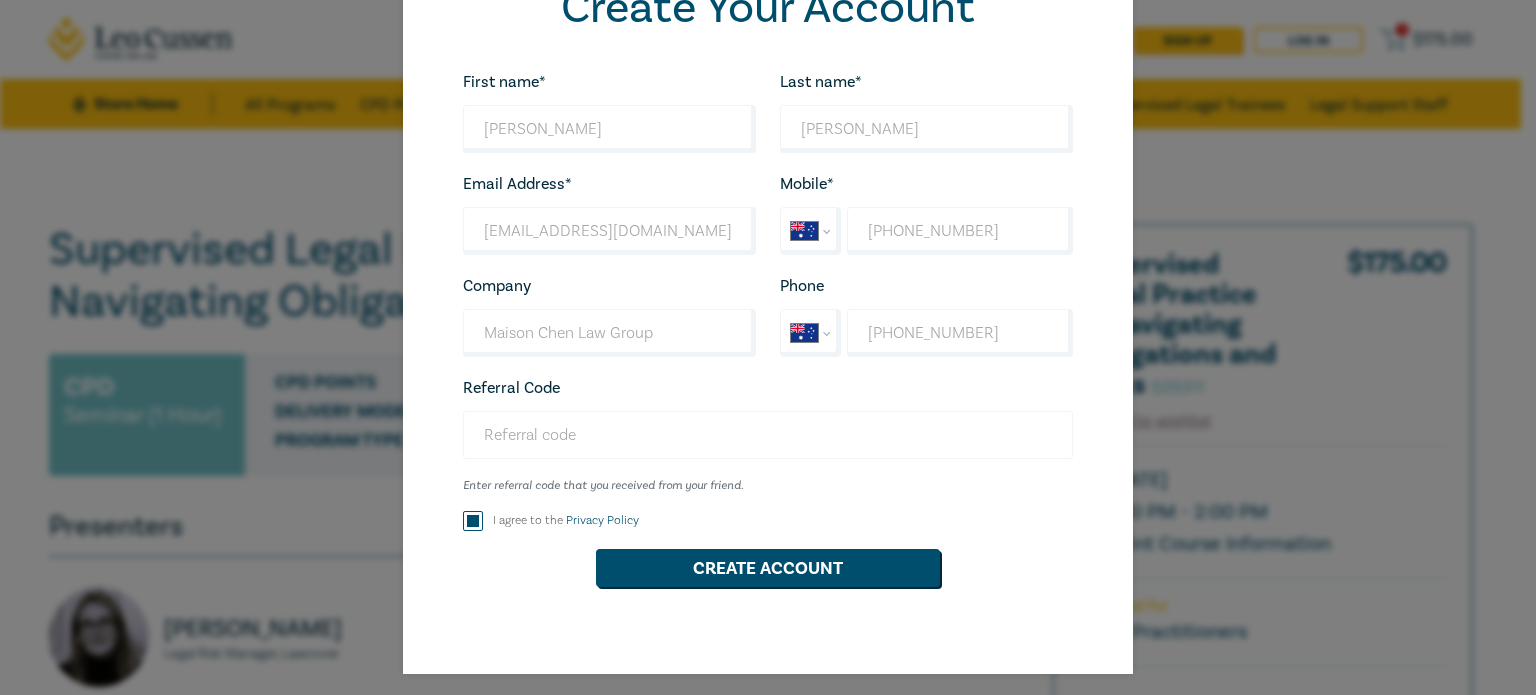 scroll, scrollTop: 107, scrollLeft: 0, axis: vertical 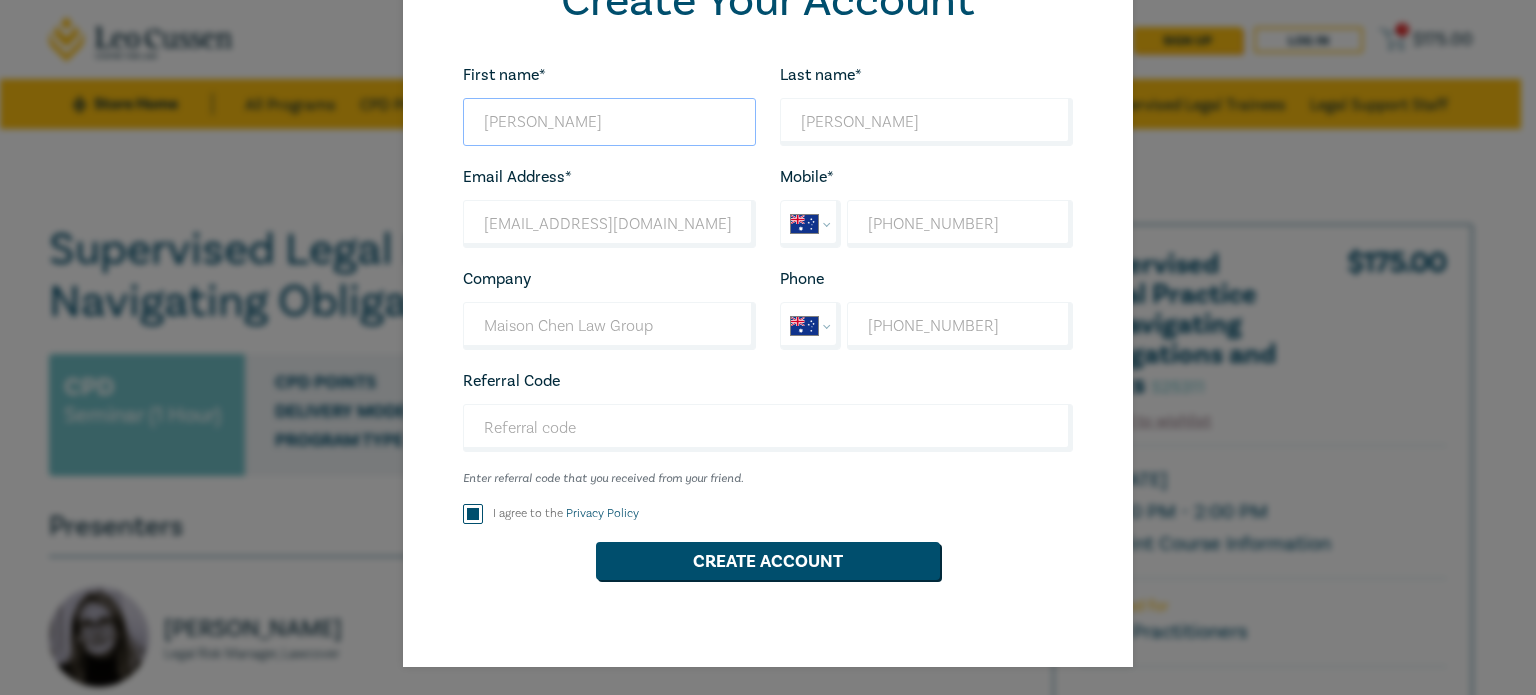 click on "Kamille Deanne" at bounding box center (609, 122) 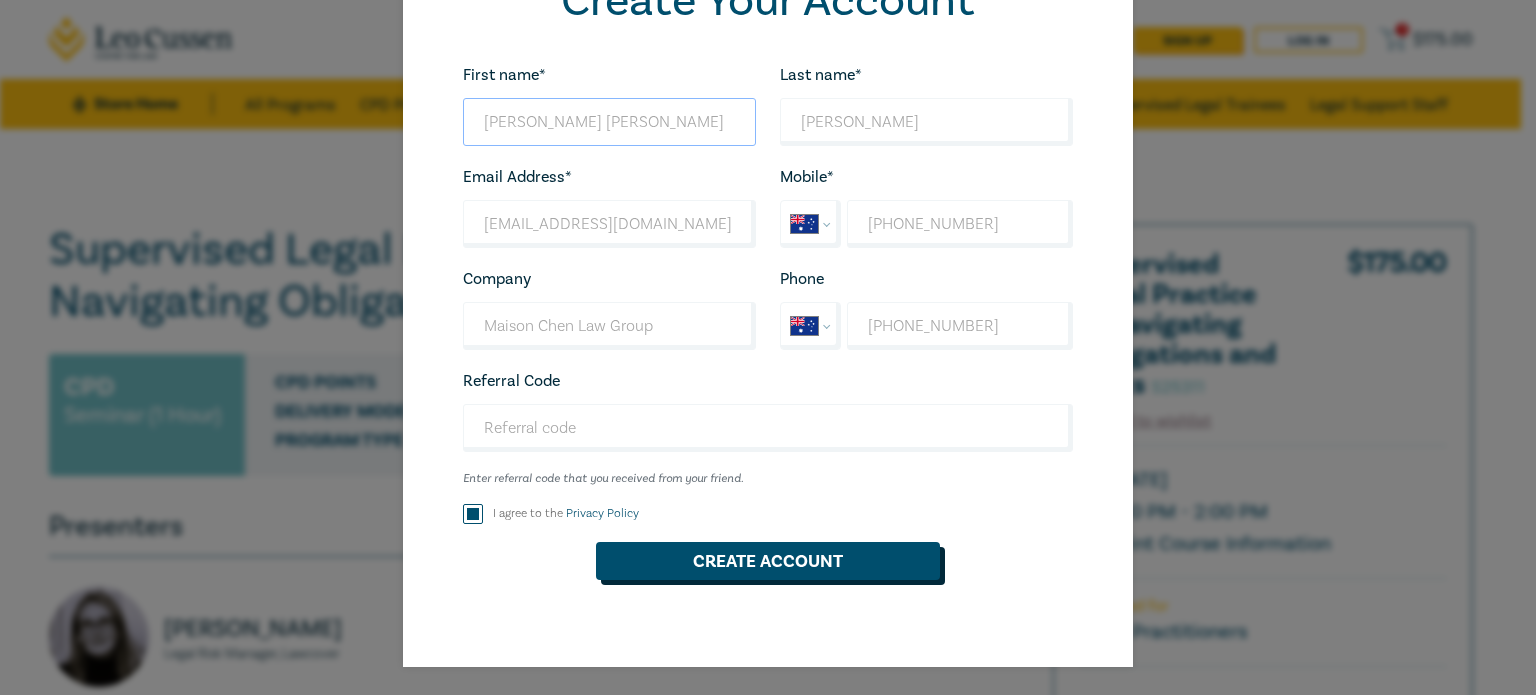 type on "[PERSON_NAME] [PERSON_NAME]" 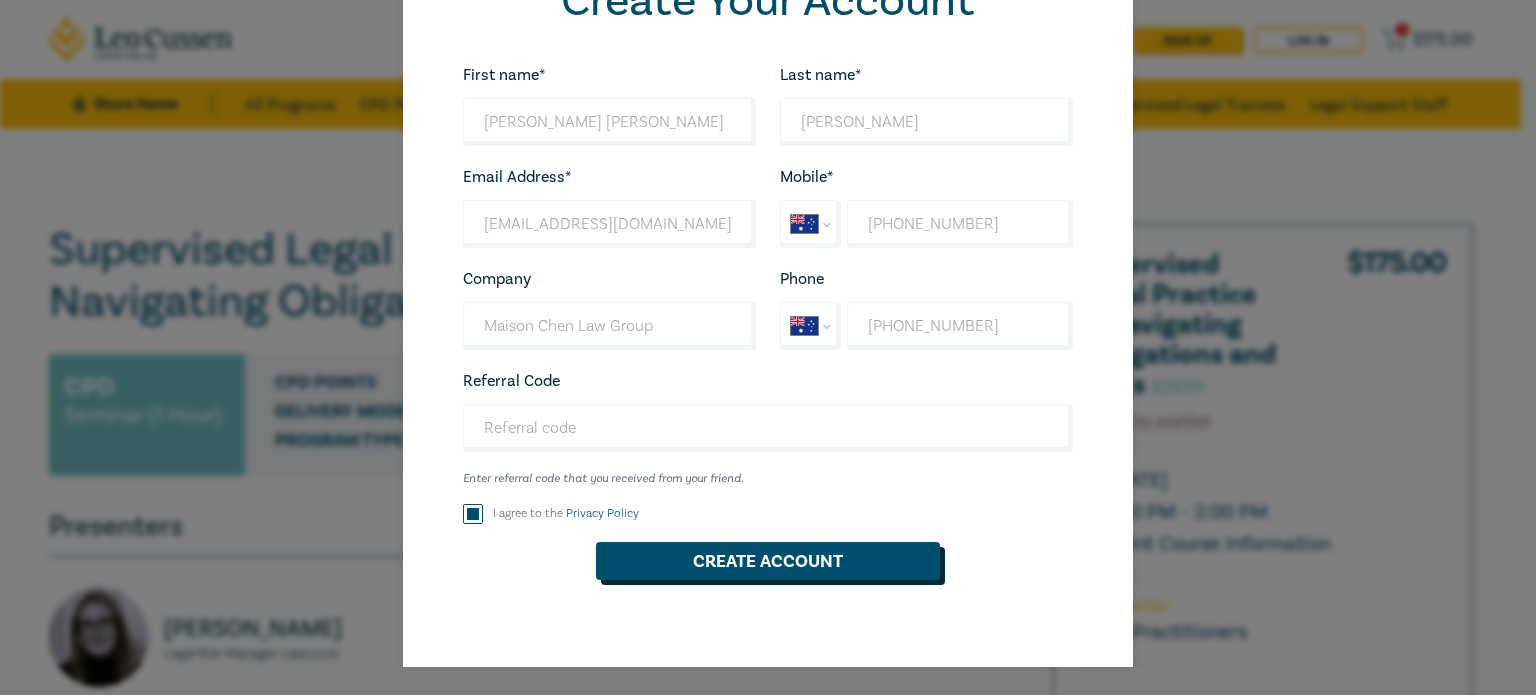 click on "Create Account" at bounding box center [768, 561] 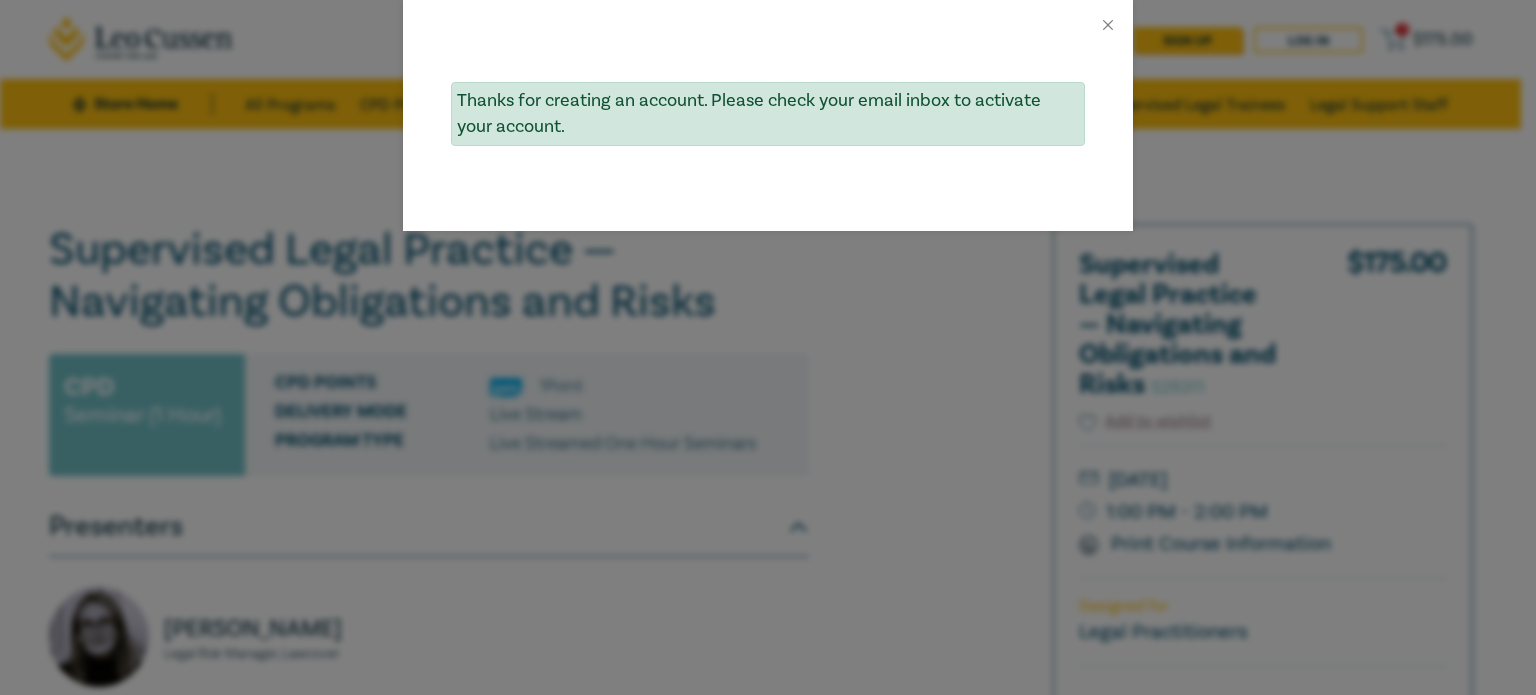 scroll, scrollTop: 0, scrollLeft: 0, axis: both 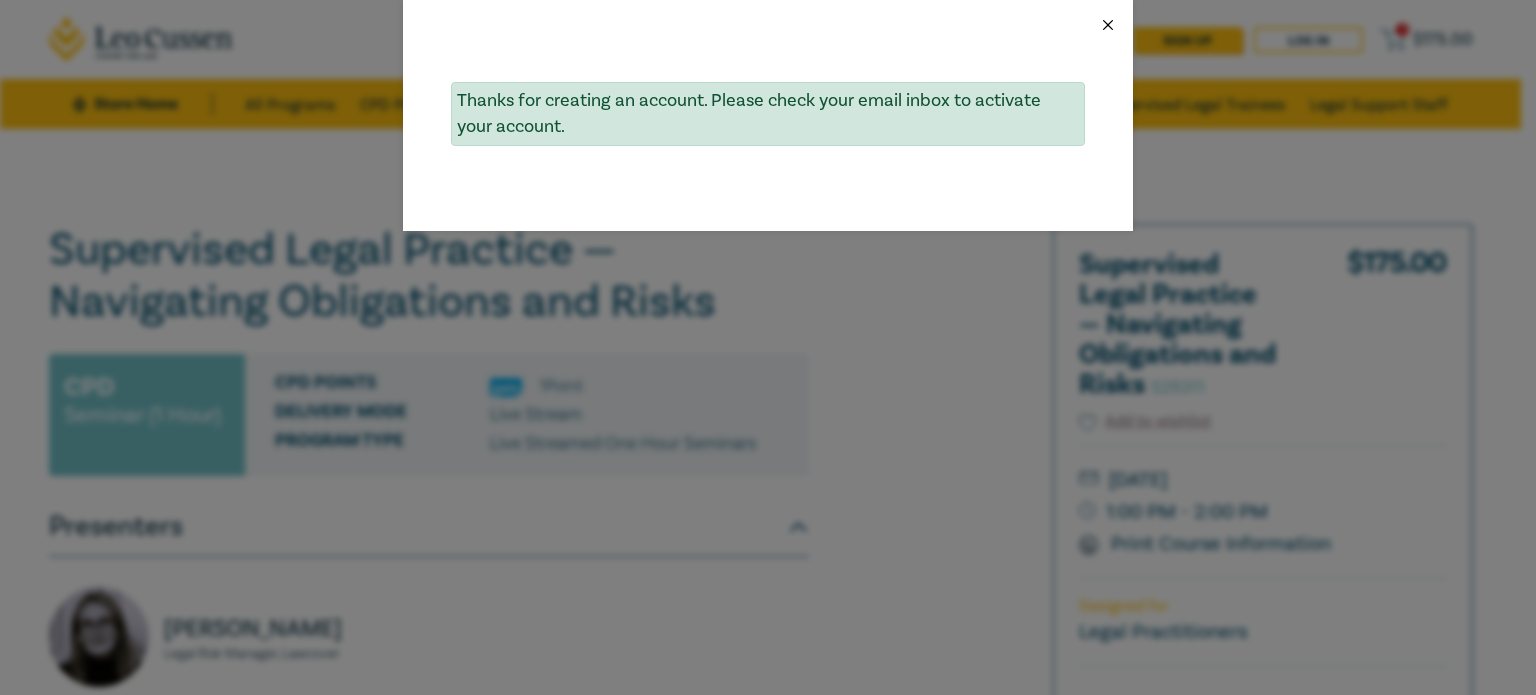 click at bounding box center (1108, 25) 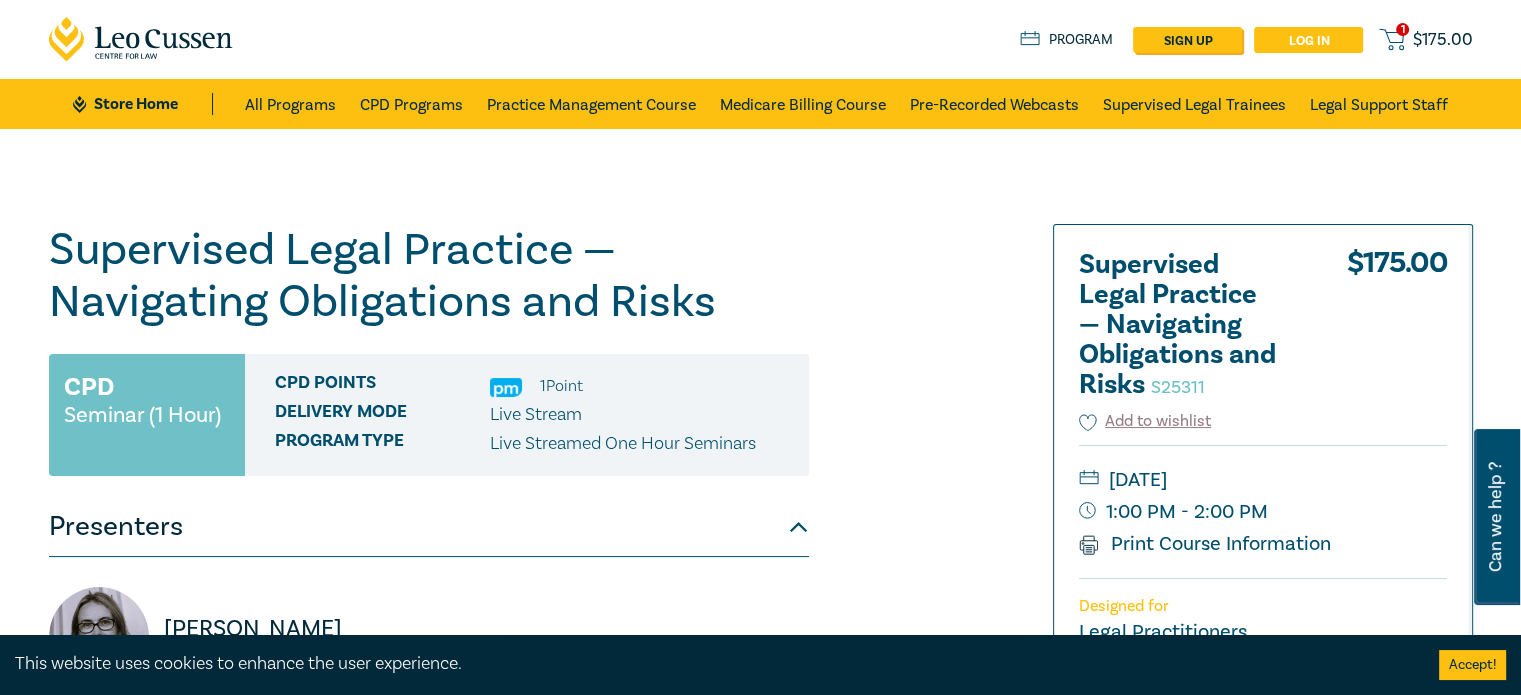 click on "Log in" at bounding box center (1308, 40) 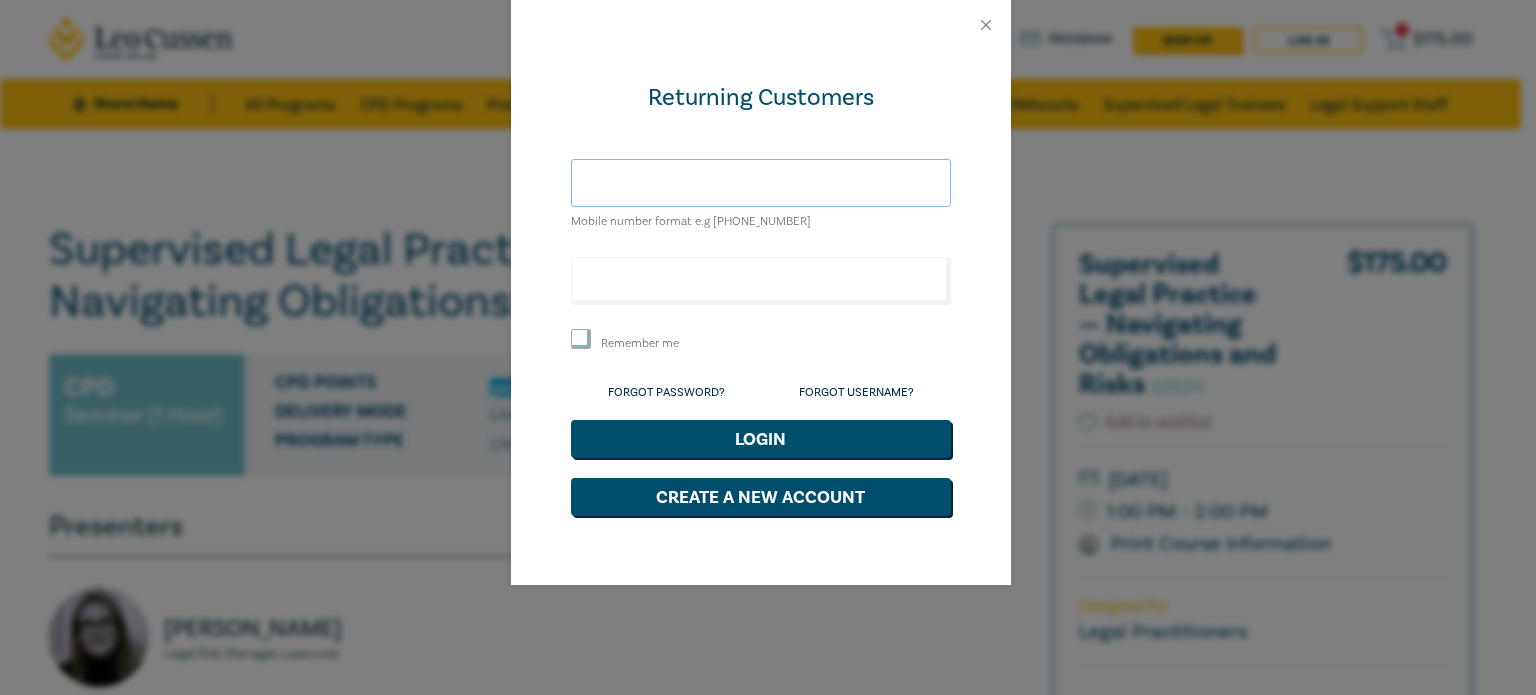 click at bounding box center (761, 183) 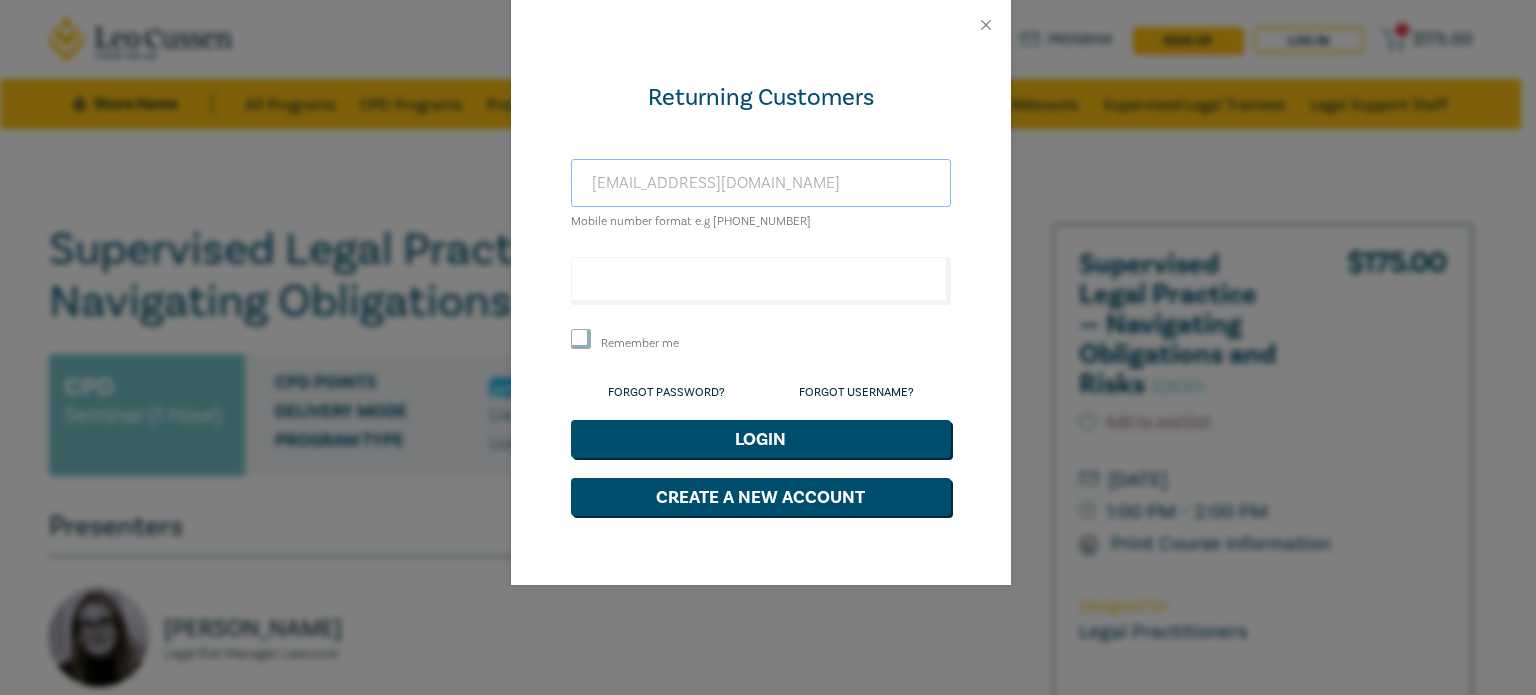 type on "[EMAIL_ADDRESS][DOMAIN_NAME]" 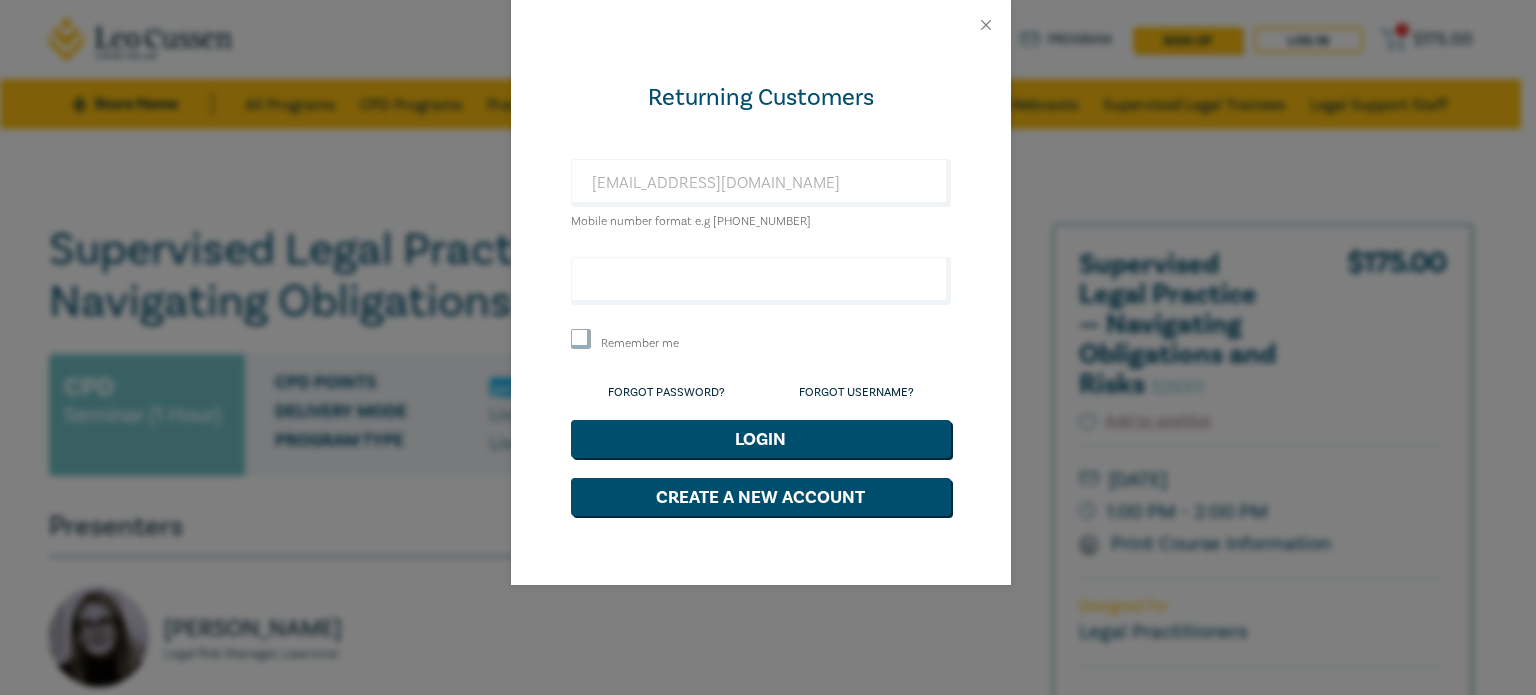 click on "Remember me" at bounding box center [640, 343] 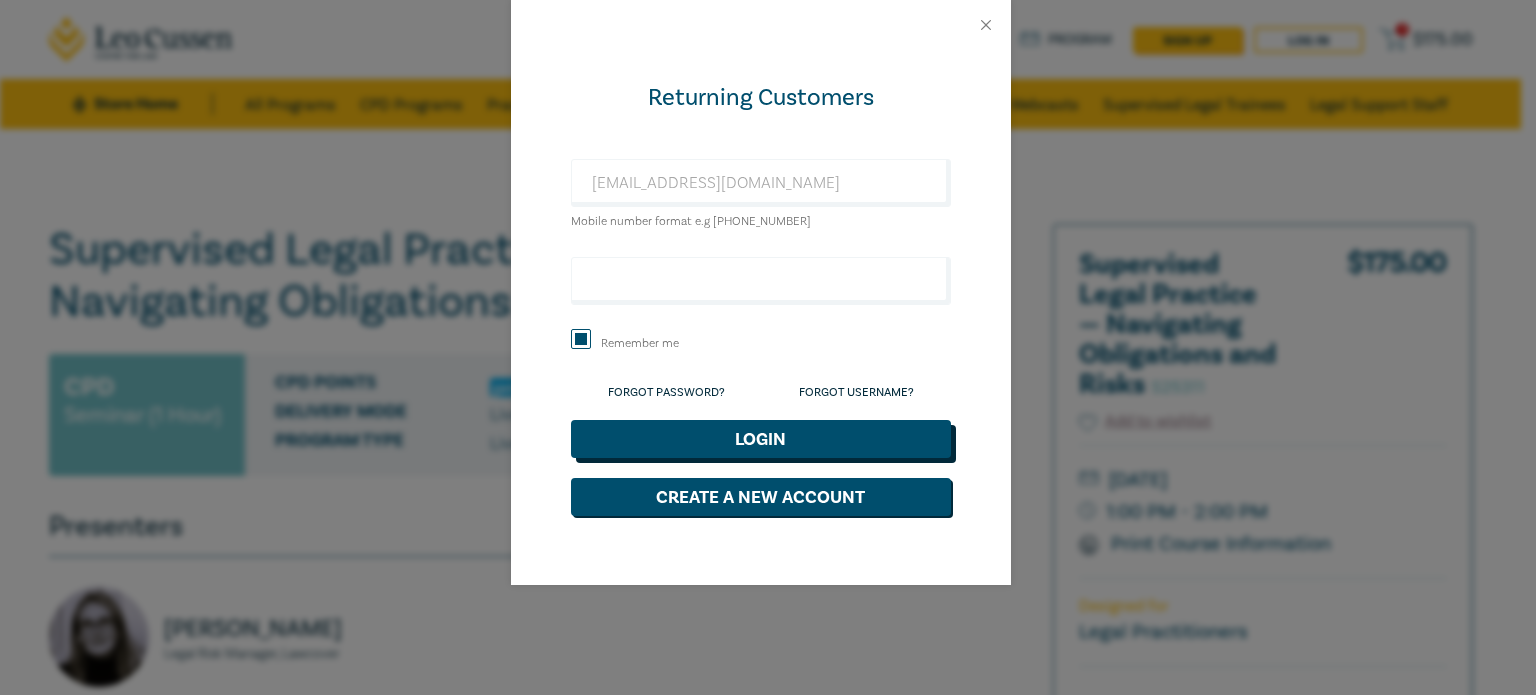 click on "Login" at bounding box center [761, 439] 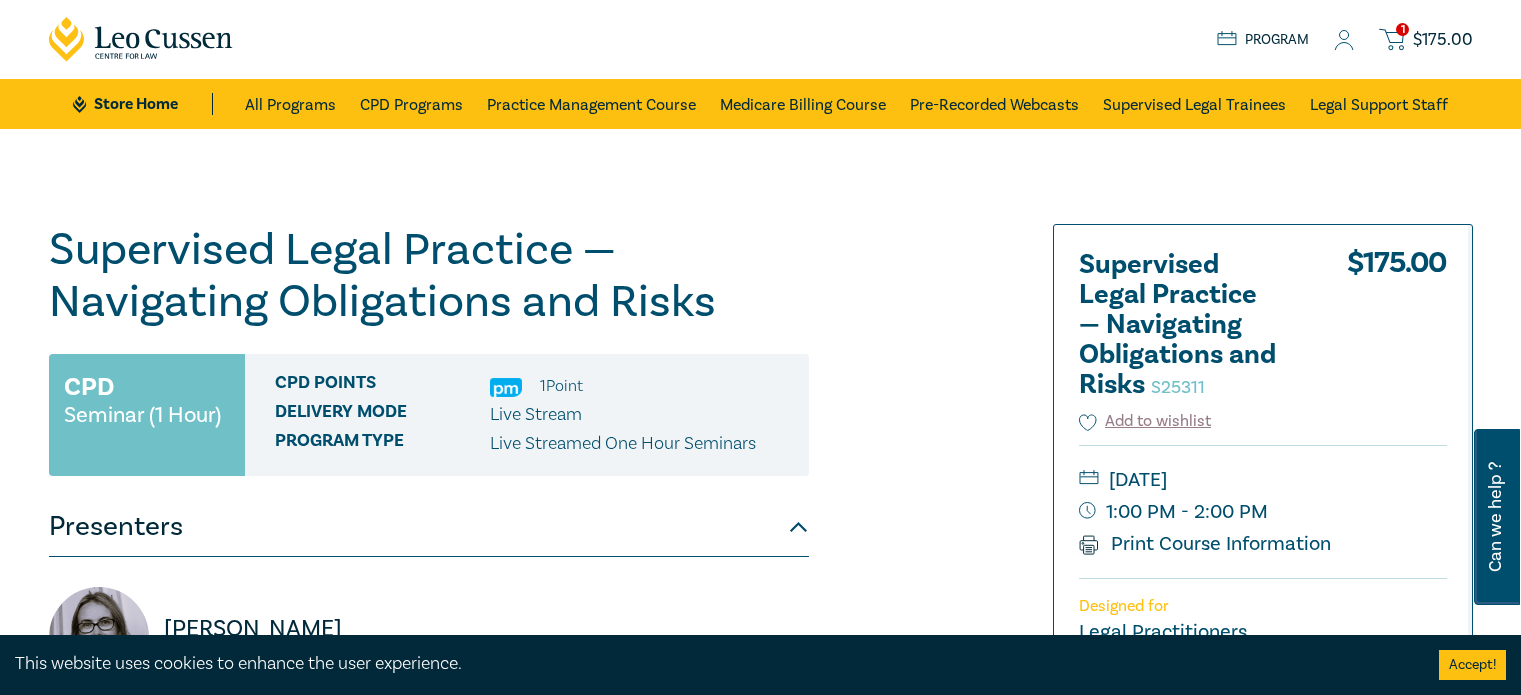 scroll, scrollTop: 0, scrollLeft: 0, axis: both 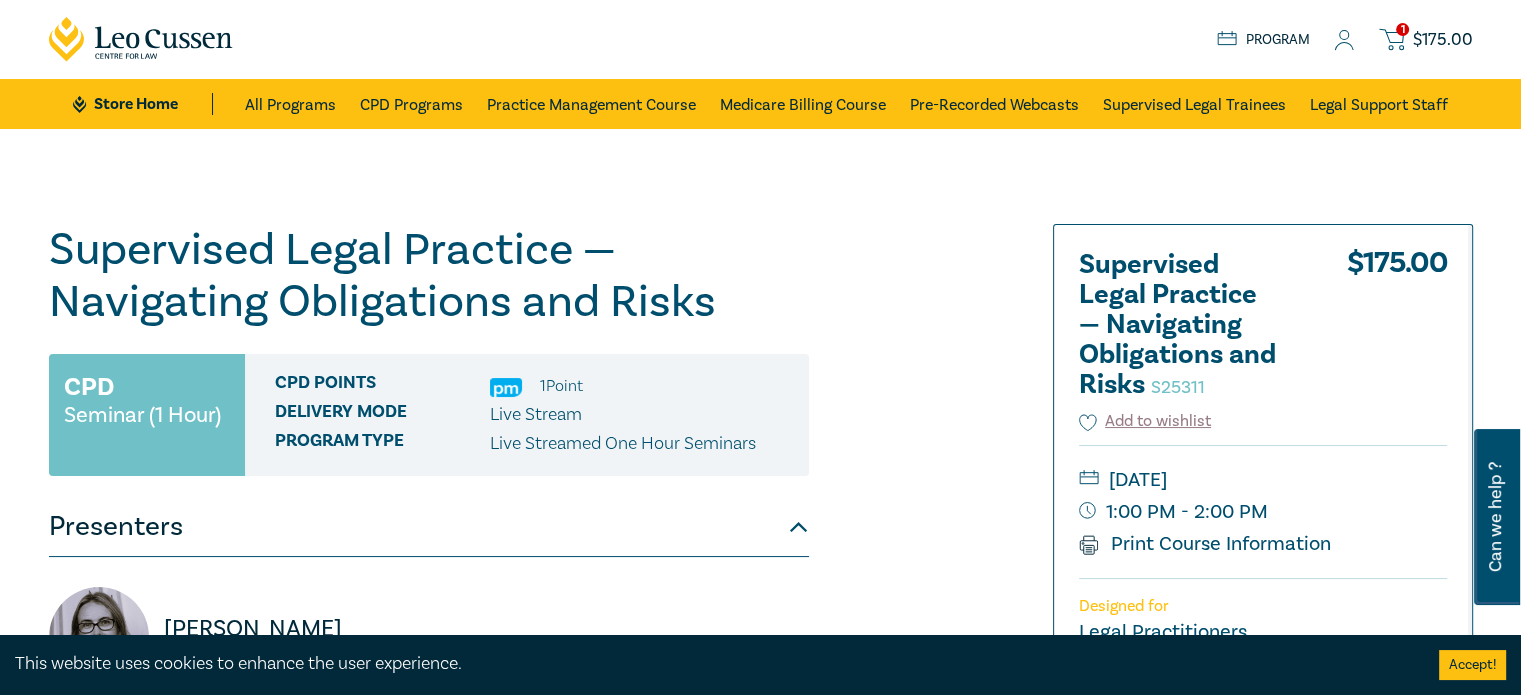 click on "Supervised Legal Practice — Navigating Obligations and Risks    S25311" at bounding box center [429, 276] 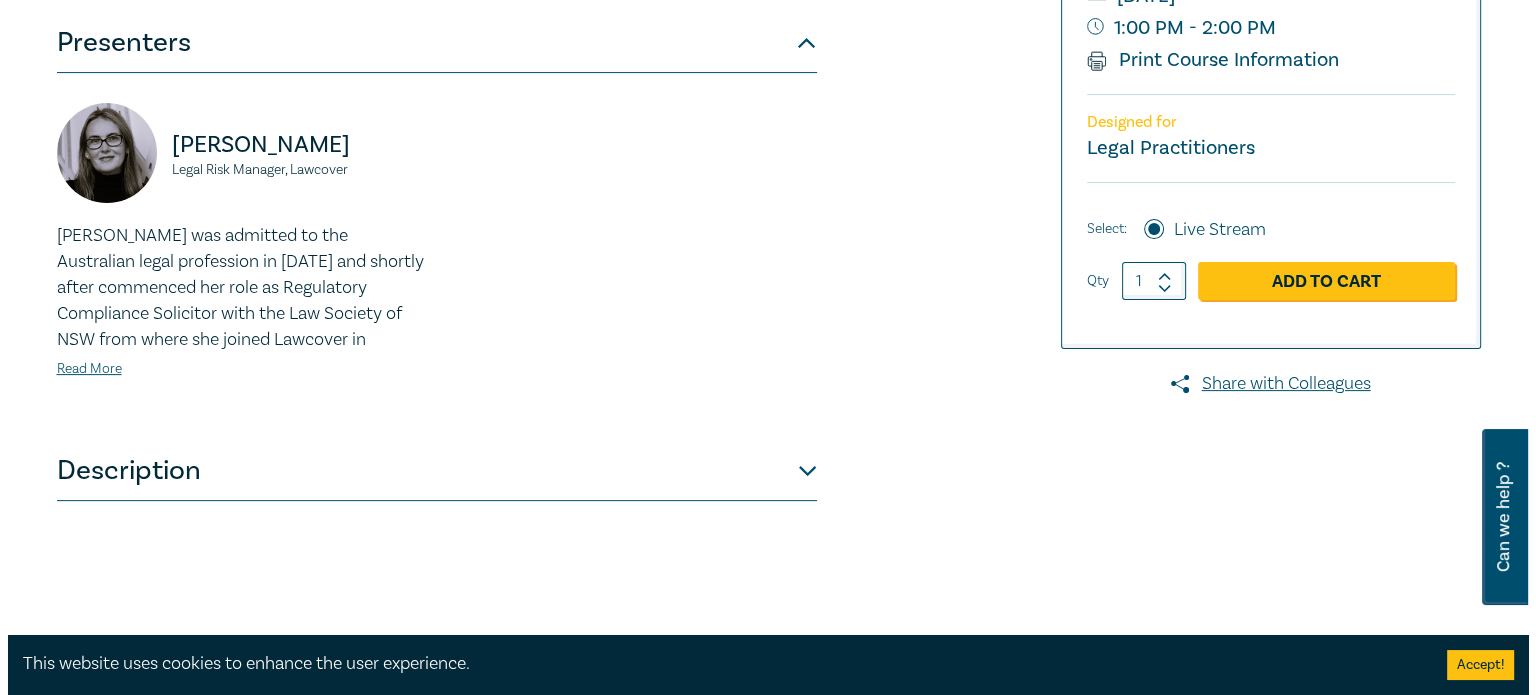 scroll, scrollTop: 500, scrollLeft: 0, axis: vertical 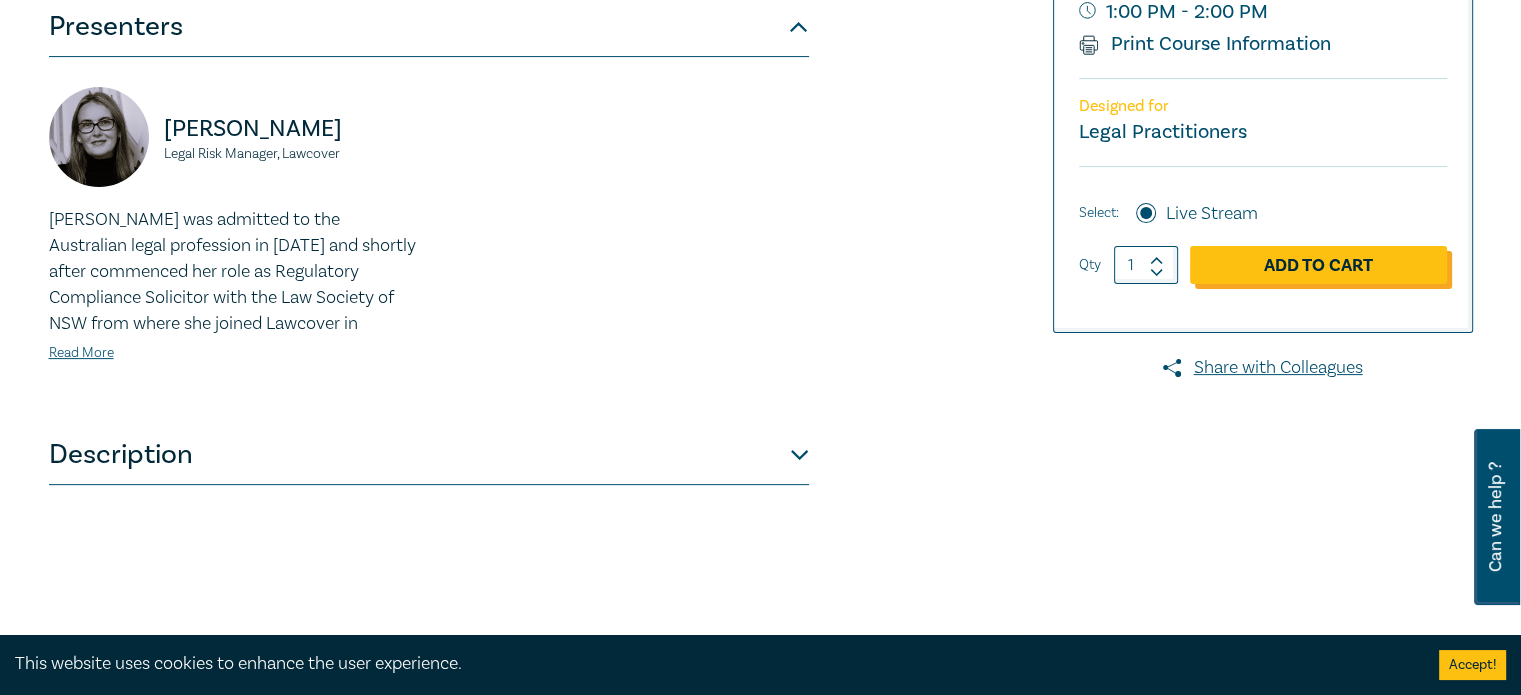 click on "Add to Cart" at bounding box center (1318, 265) 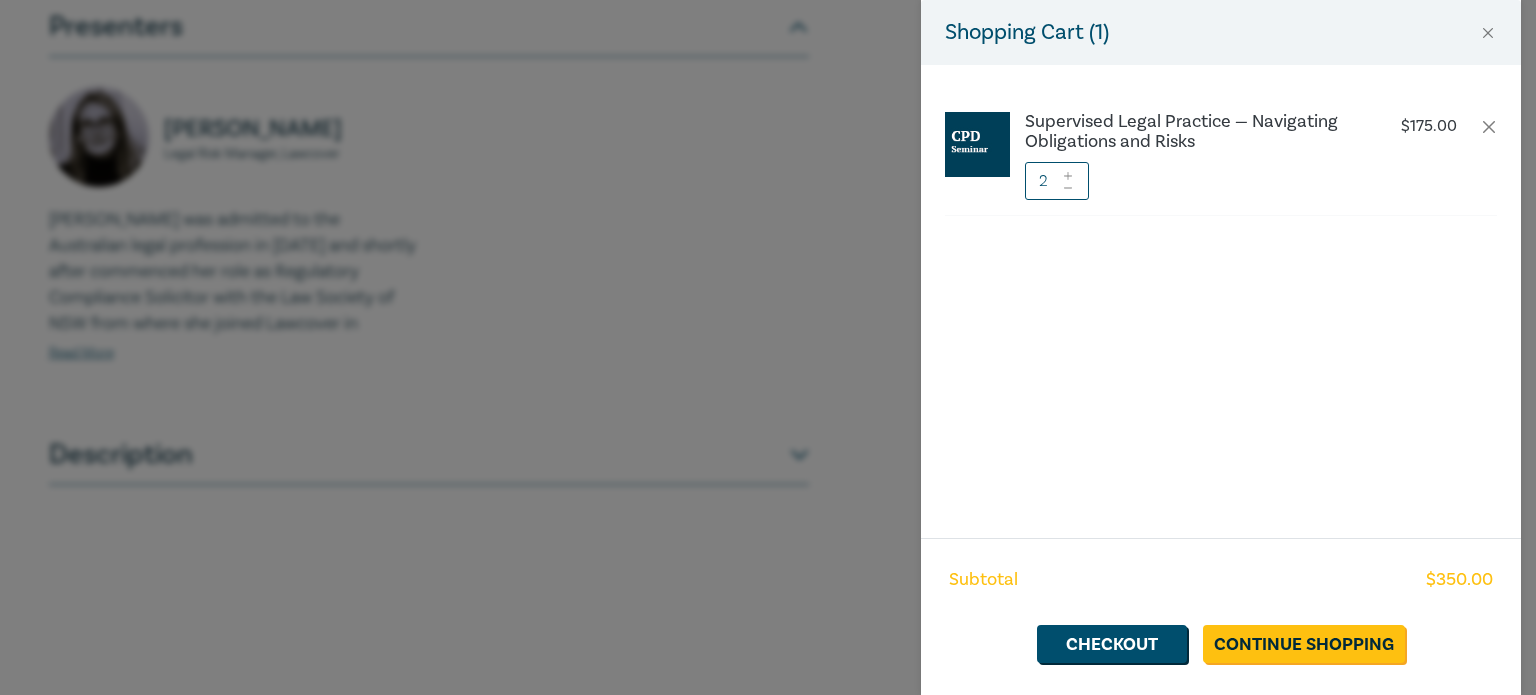click on "2" at bounding box center (1057, 181) 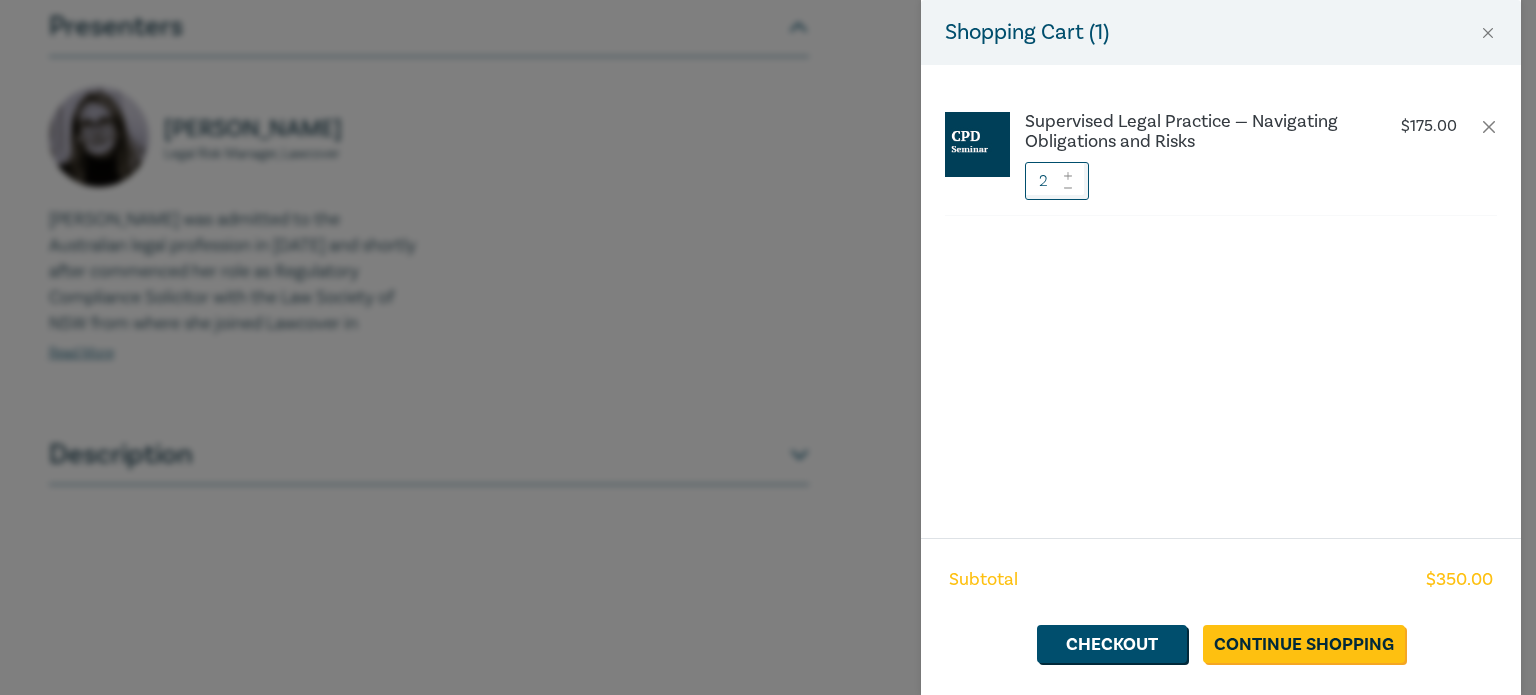 click 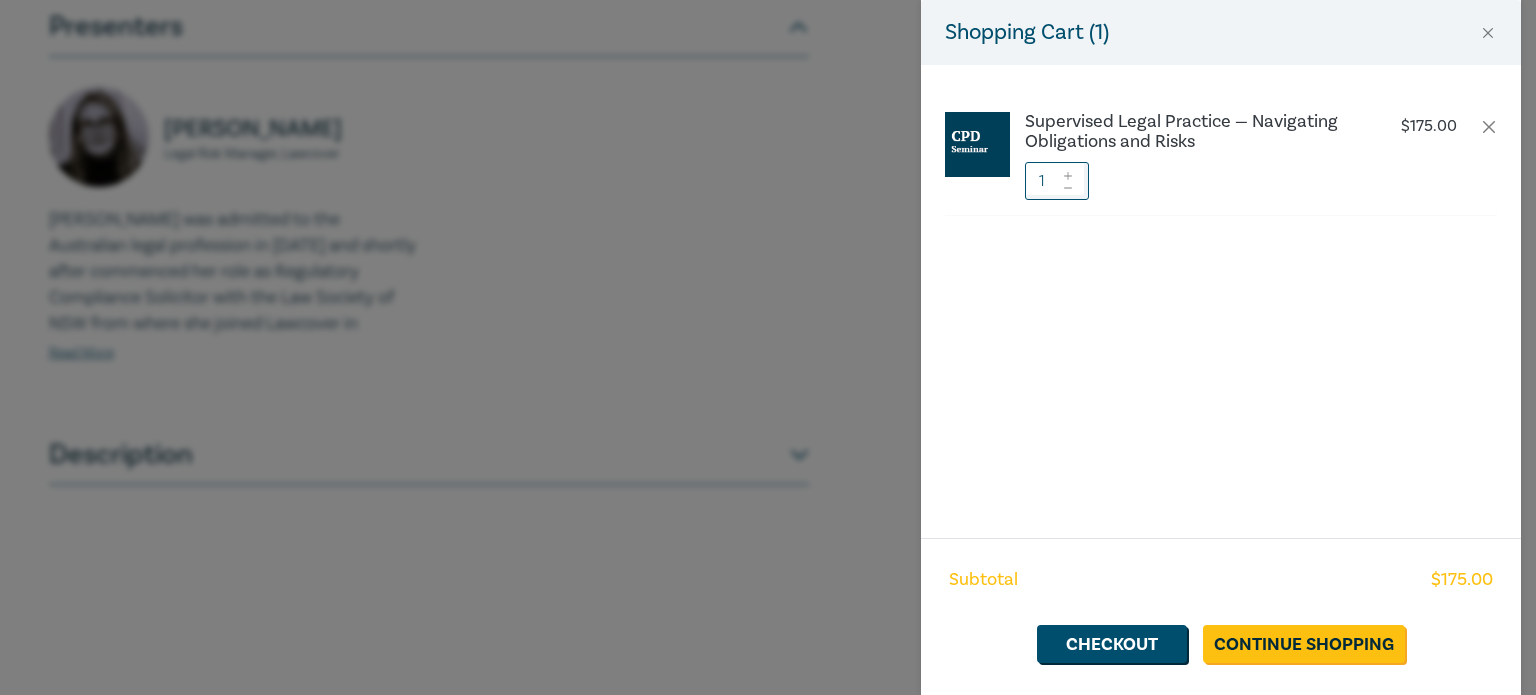 click on "Supervised Legal Practice — Navigating Obligations and Risks  $ 175.00 1" at bounding box center [1221, 301] 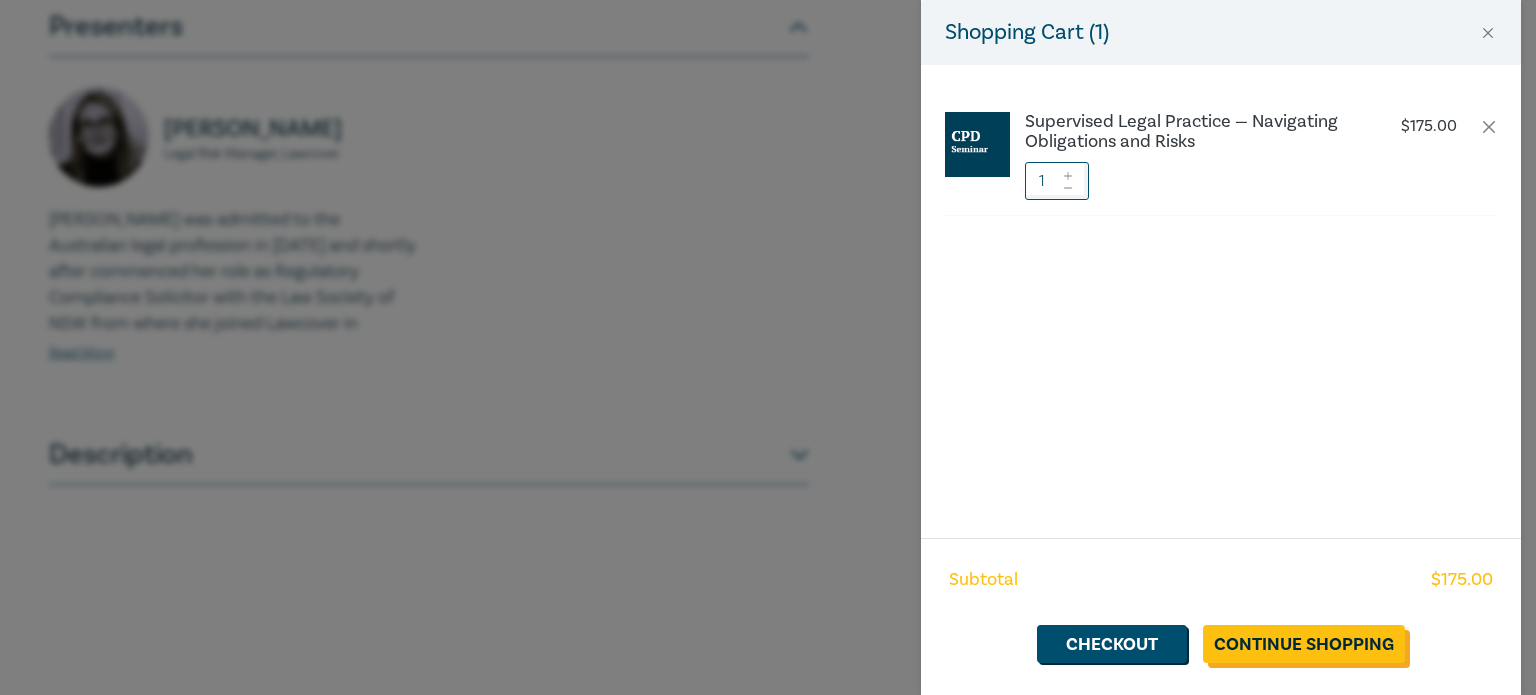 click on "Continue Shopping" at bounding box center (1304, 644) 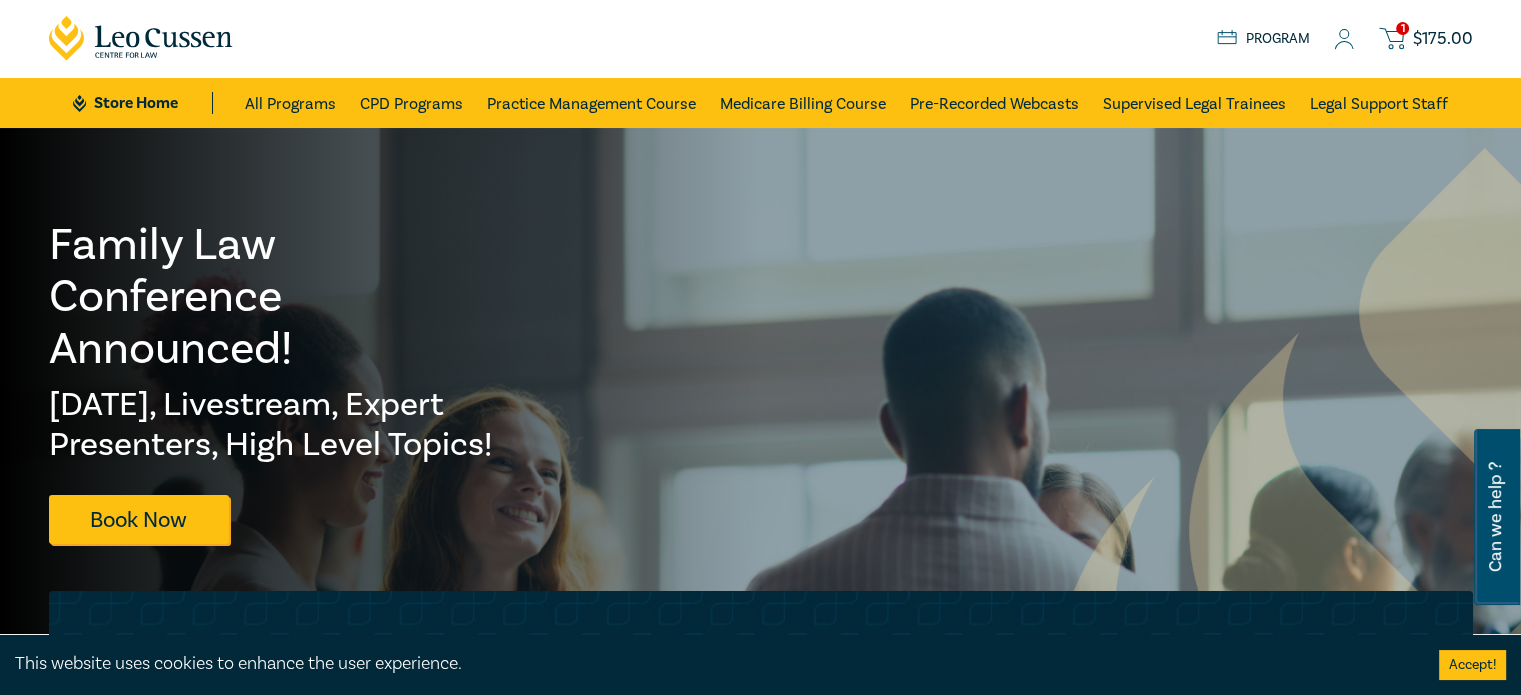 scroll, scrollTop: 0, scrollLeft: 0, axis: both 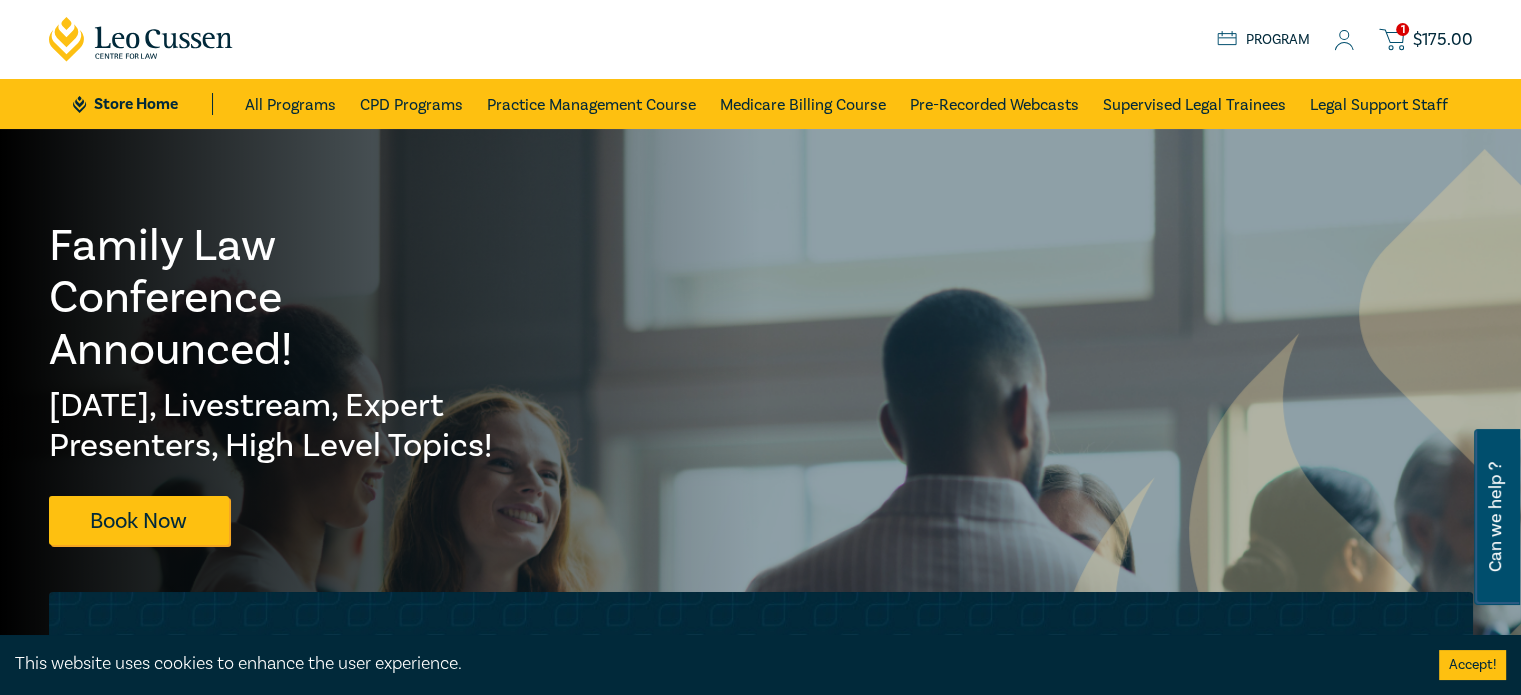 click on "$ 175.00" at bounding box center (1443, 40) 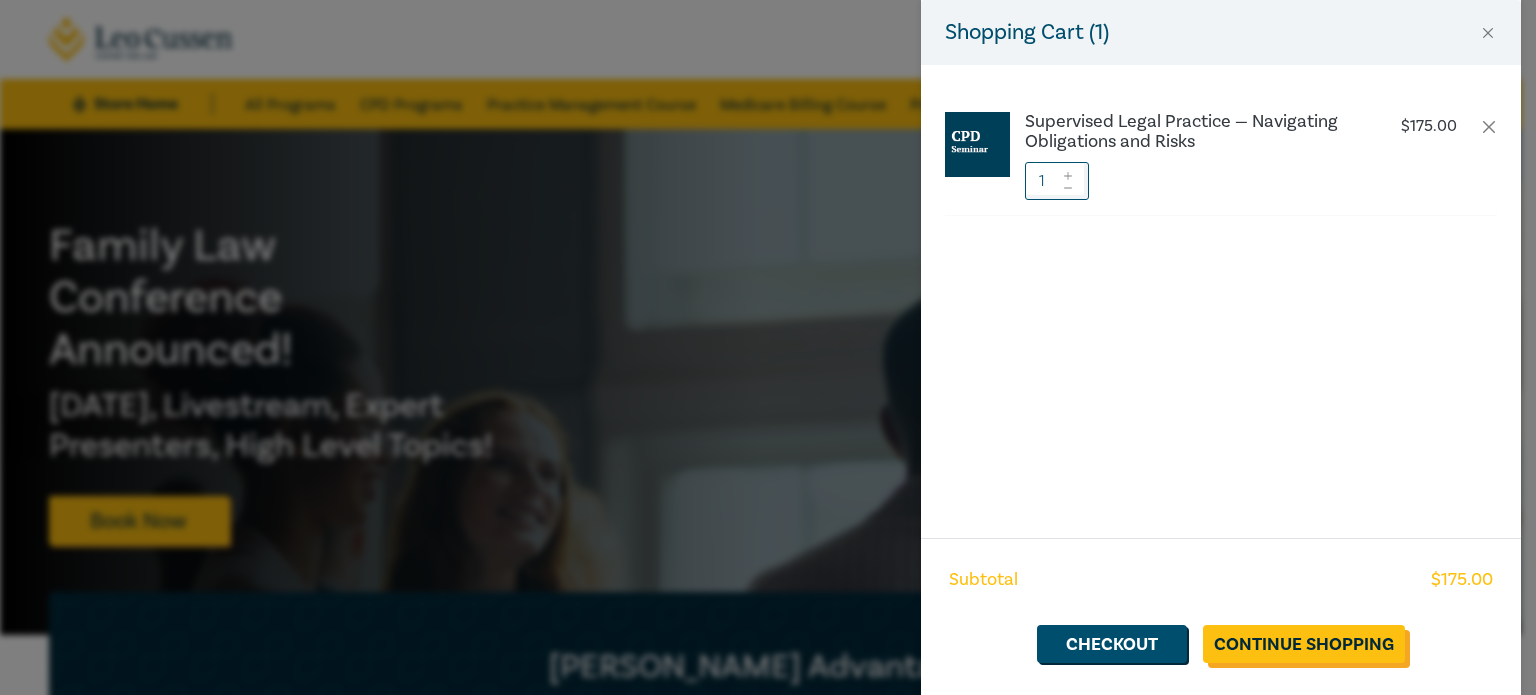 click on "Continue Shopping" at bounding box center (1304, 644) 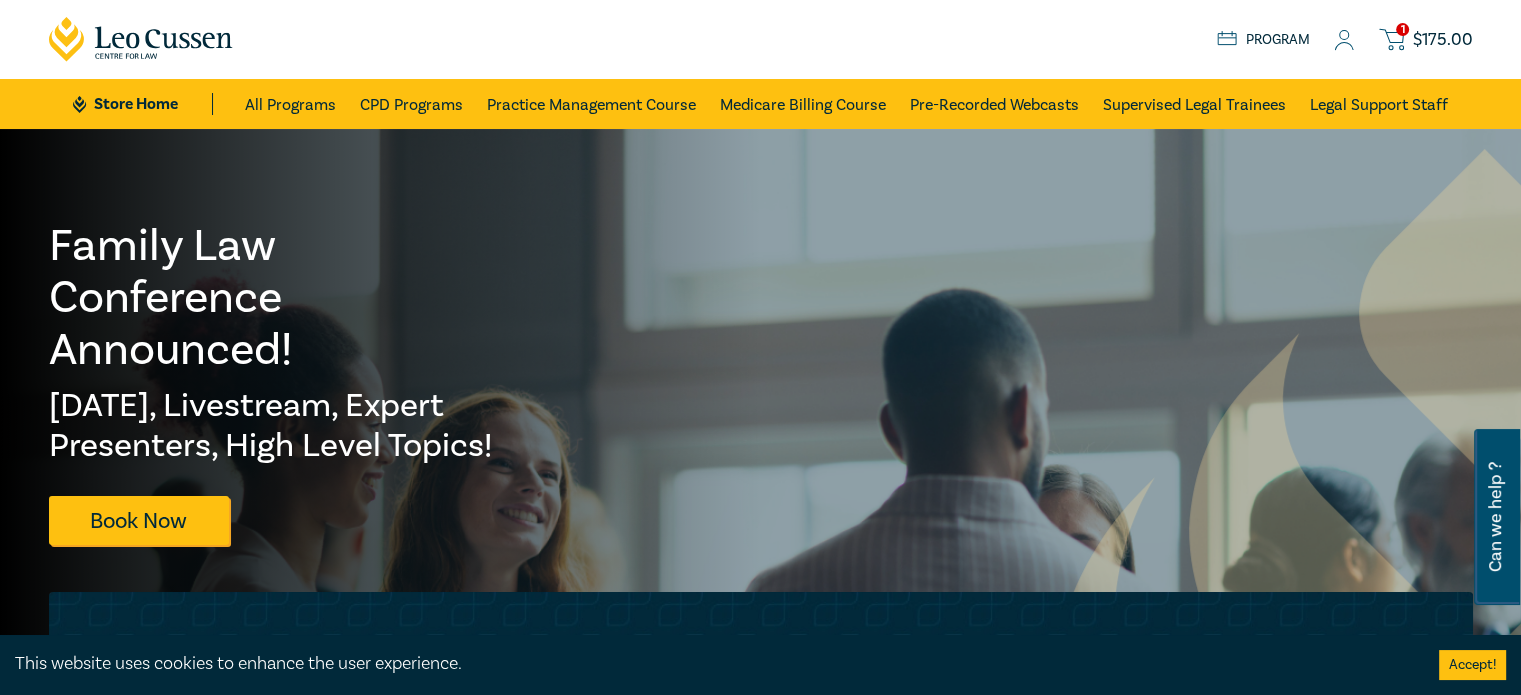 click on "$ 175.00" at bounding box center [1443, 40] 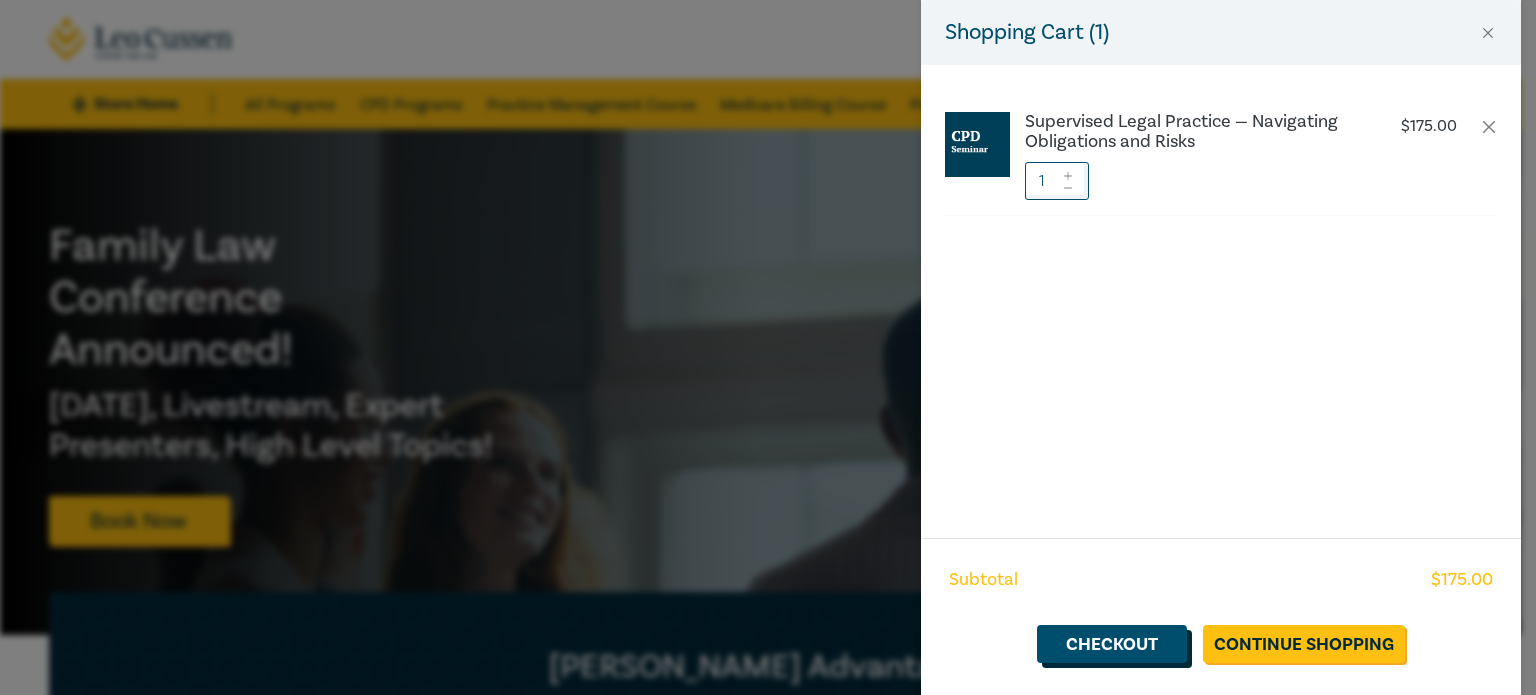 click on "Checkout" at bounding box center (1112, 644) 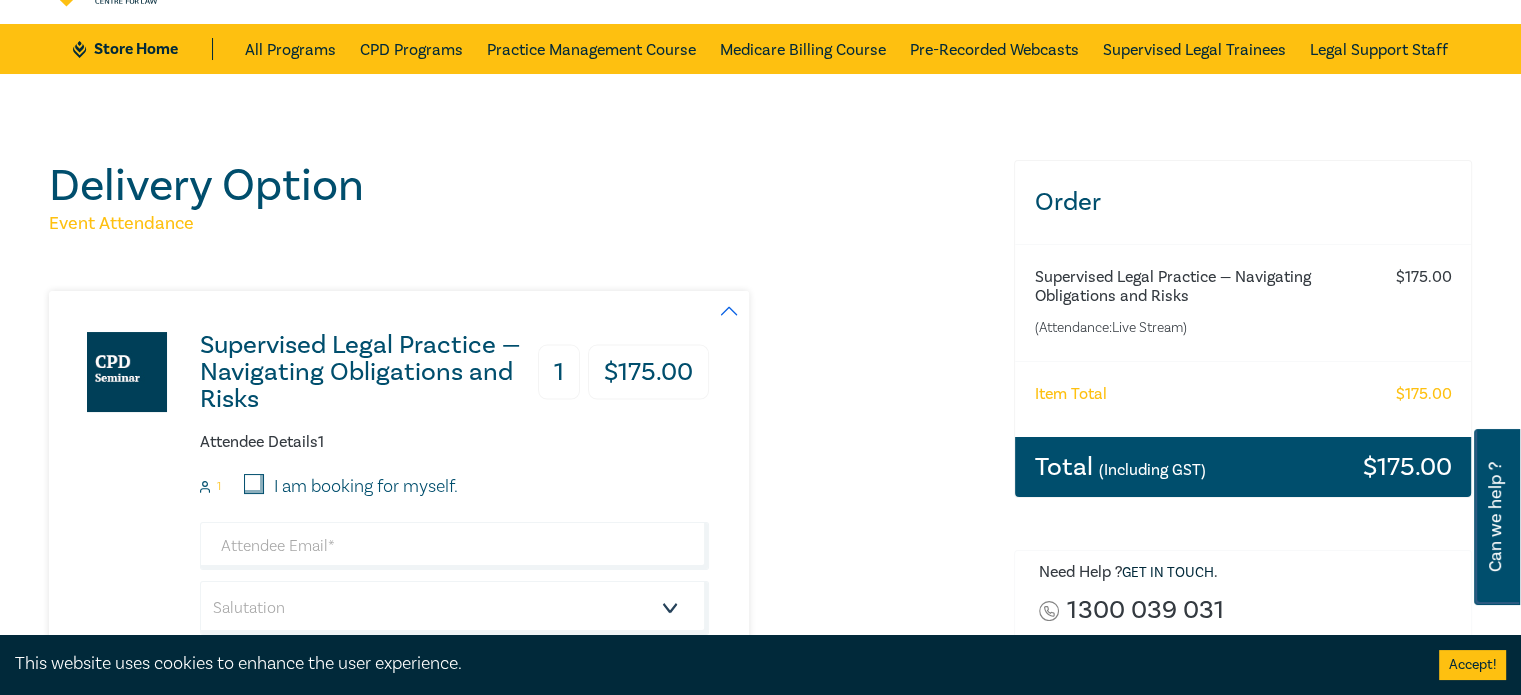 scroll, scrollTop: 100, scrollLeft: 0, axis: vertical 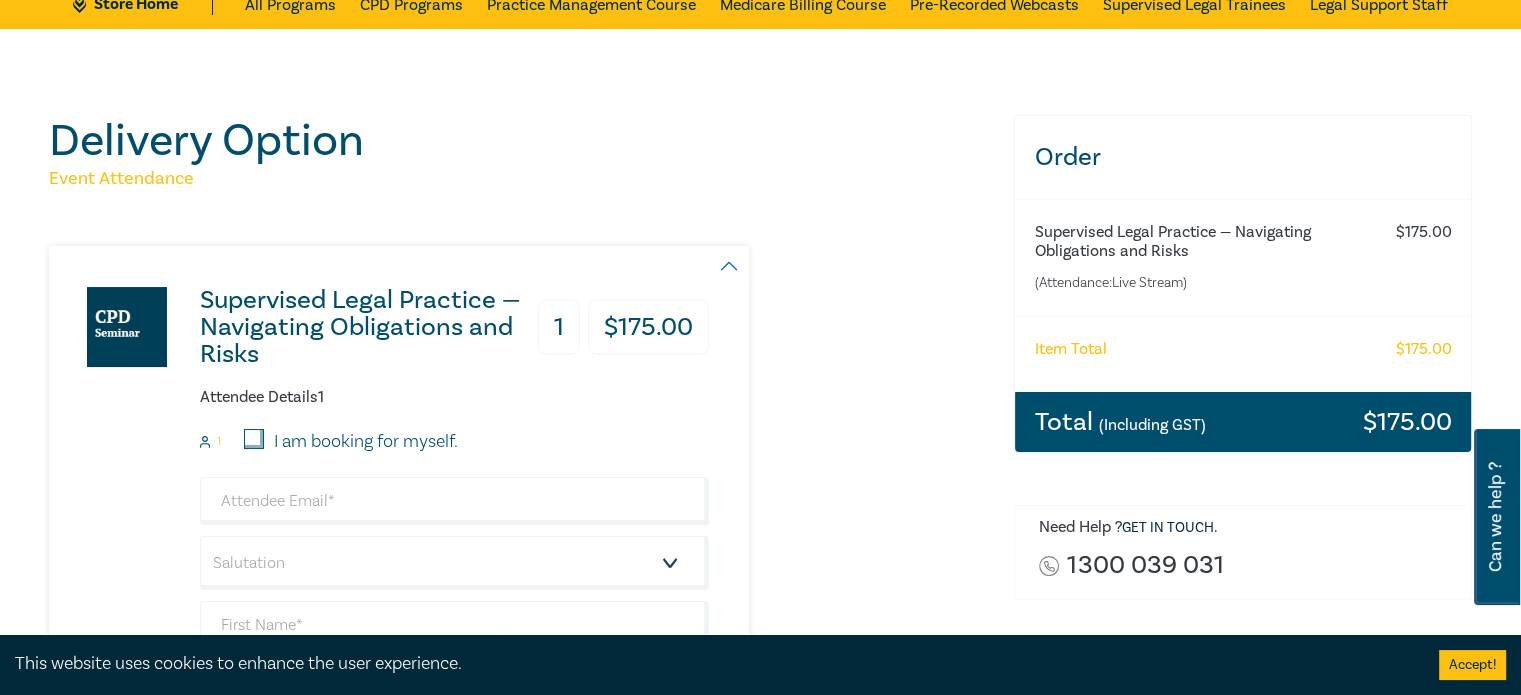 click on "I am booking for myself." at bounding box center [254, 439] 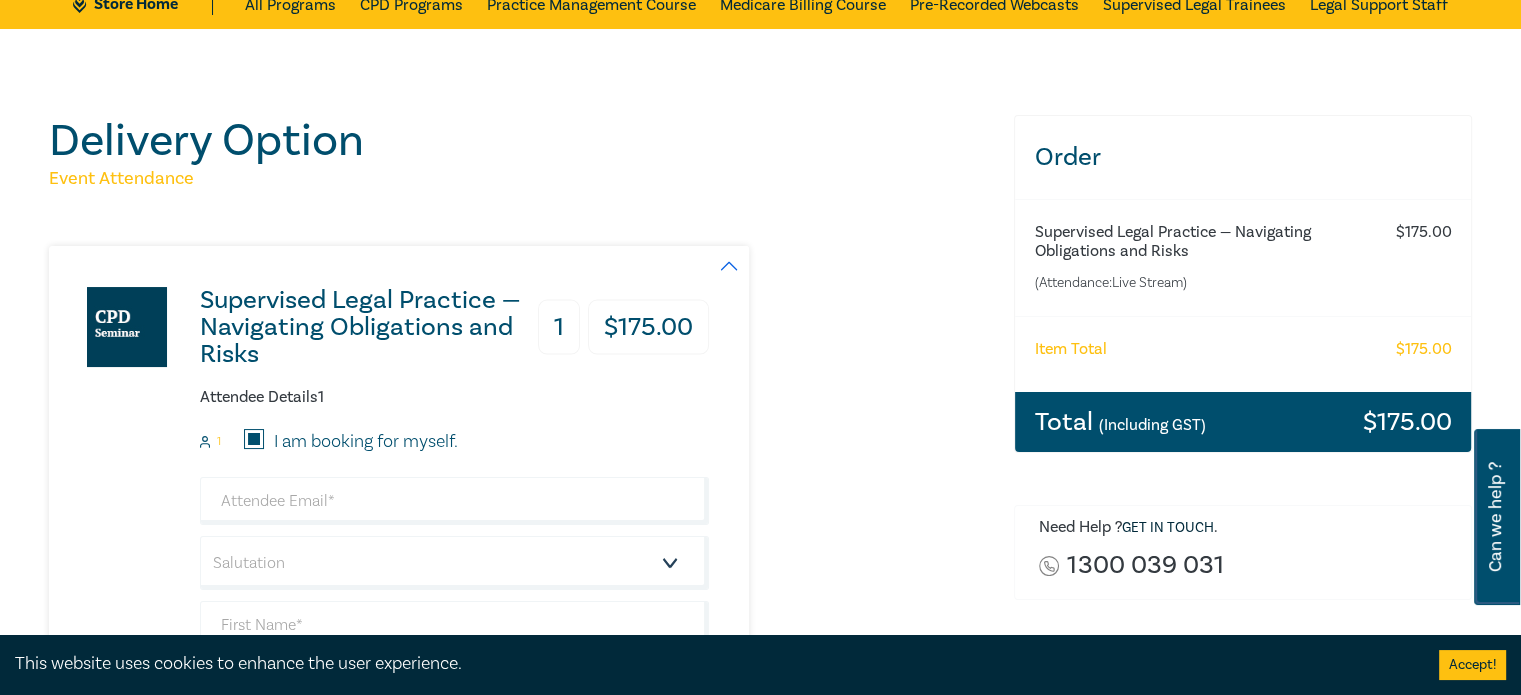 type on "[EMAIL_ADDRESS][DOMAIN_NAME]" 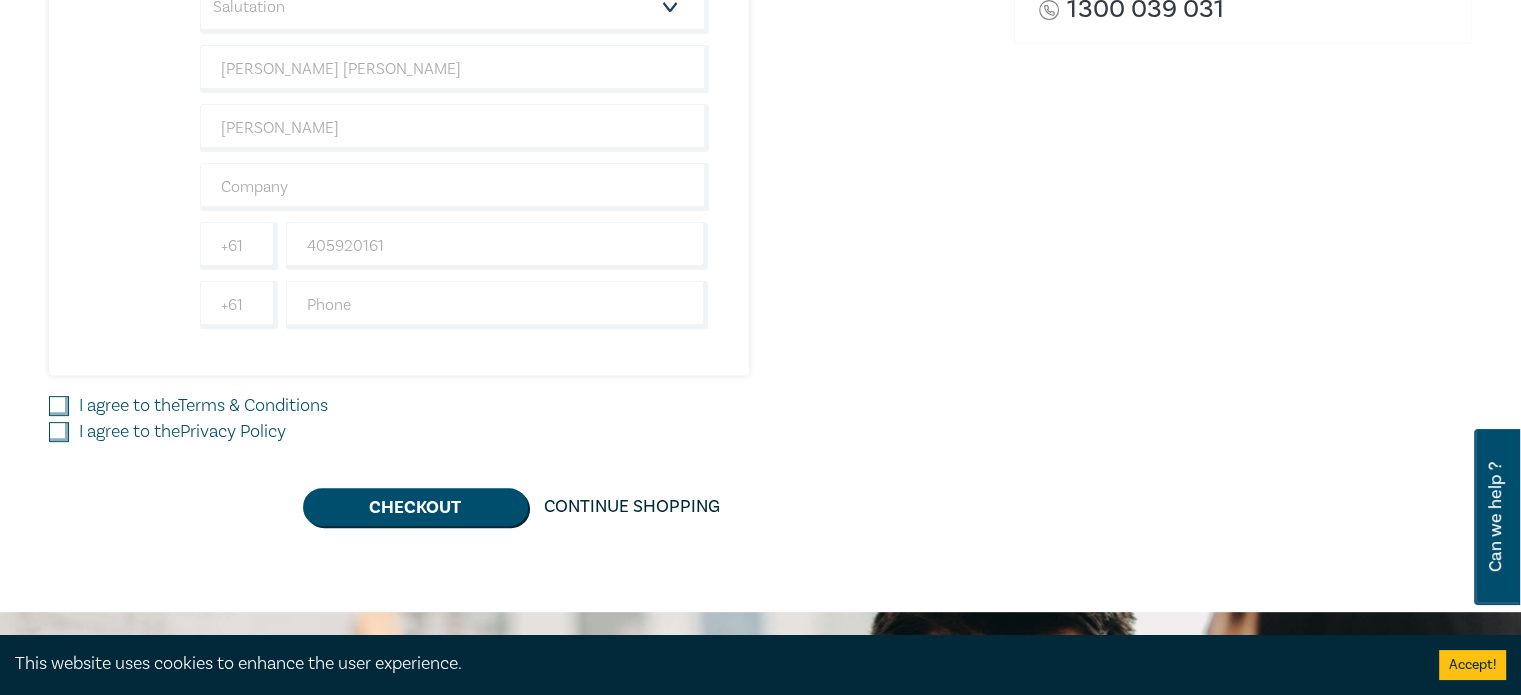 scroll, scrollTop: 700, scrollLeft: 0, axis: vertical 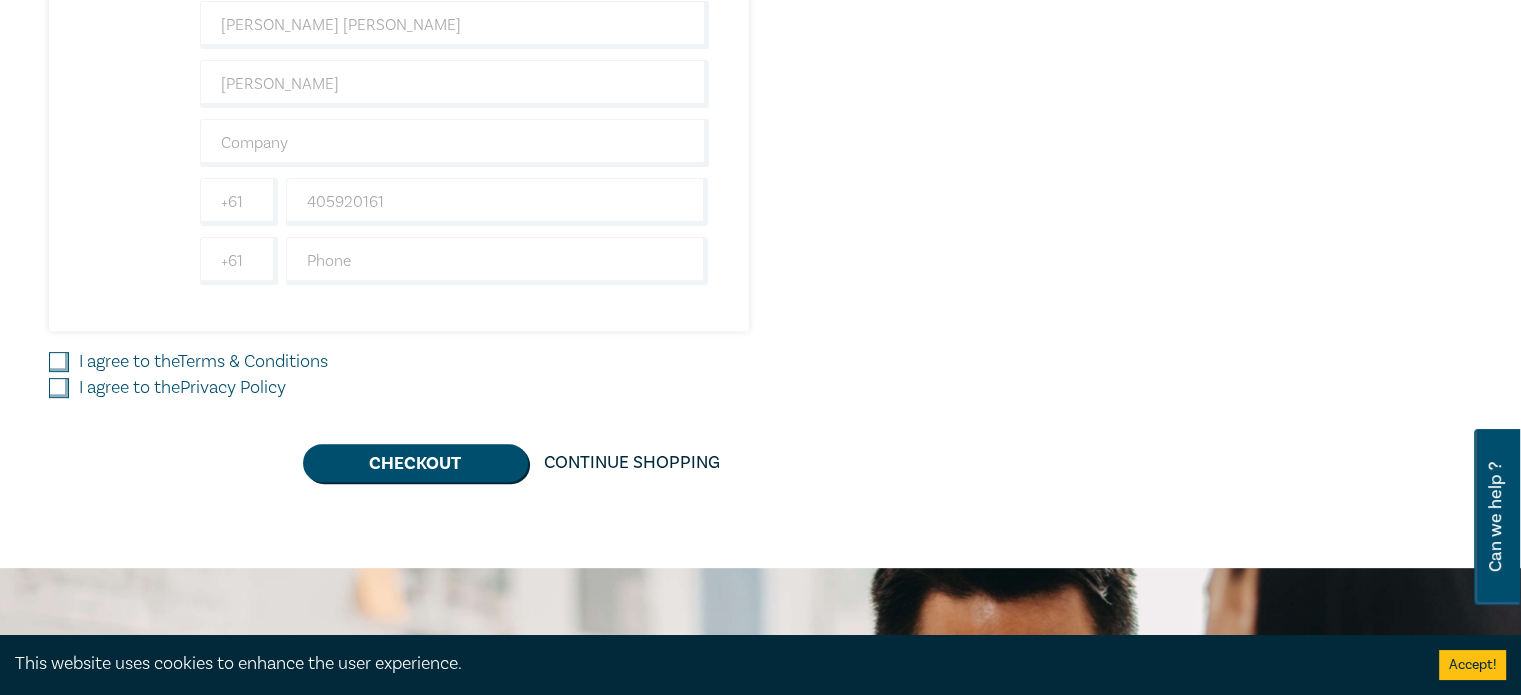 click on "I agree to the  Terms & Conditions" at bounding box center (59, 362) 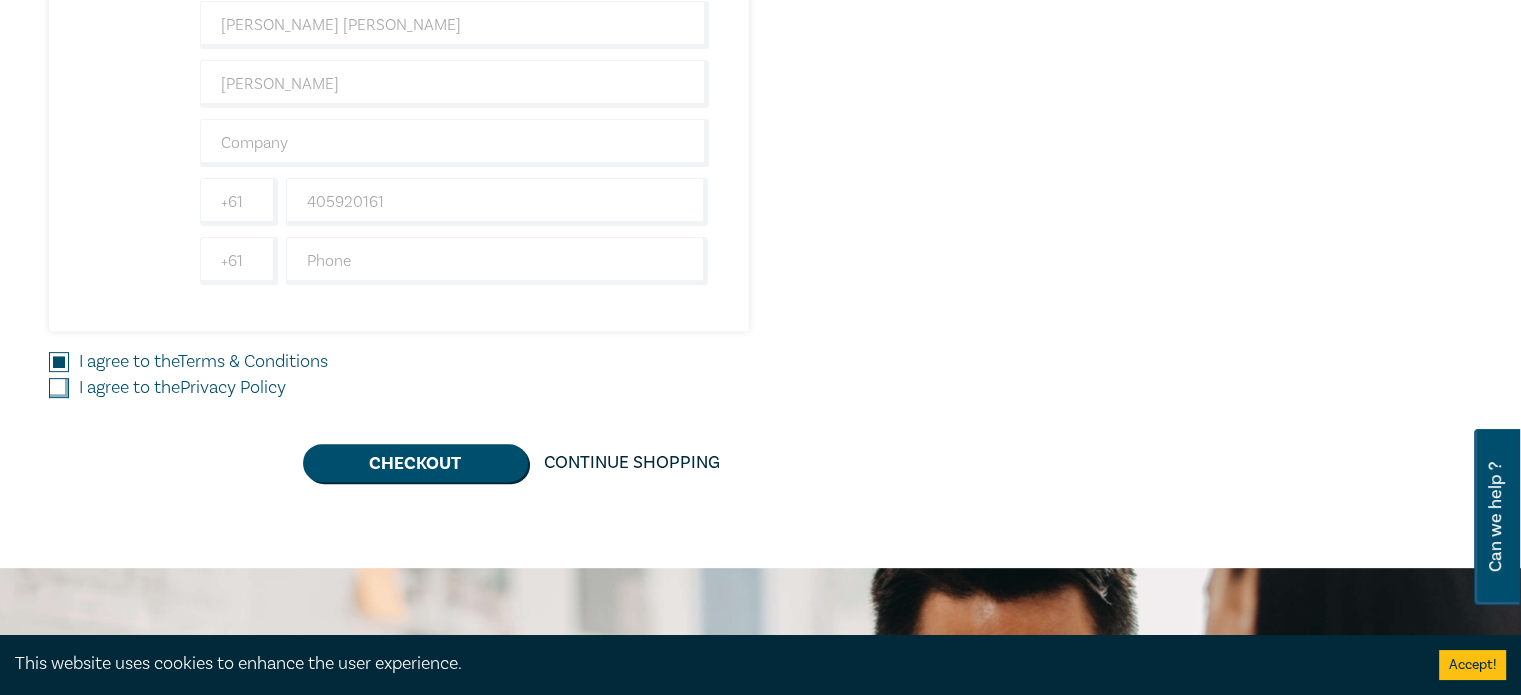click on "I agree to the  Privacy Policy" at bounding box center [59, 388] 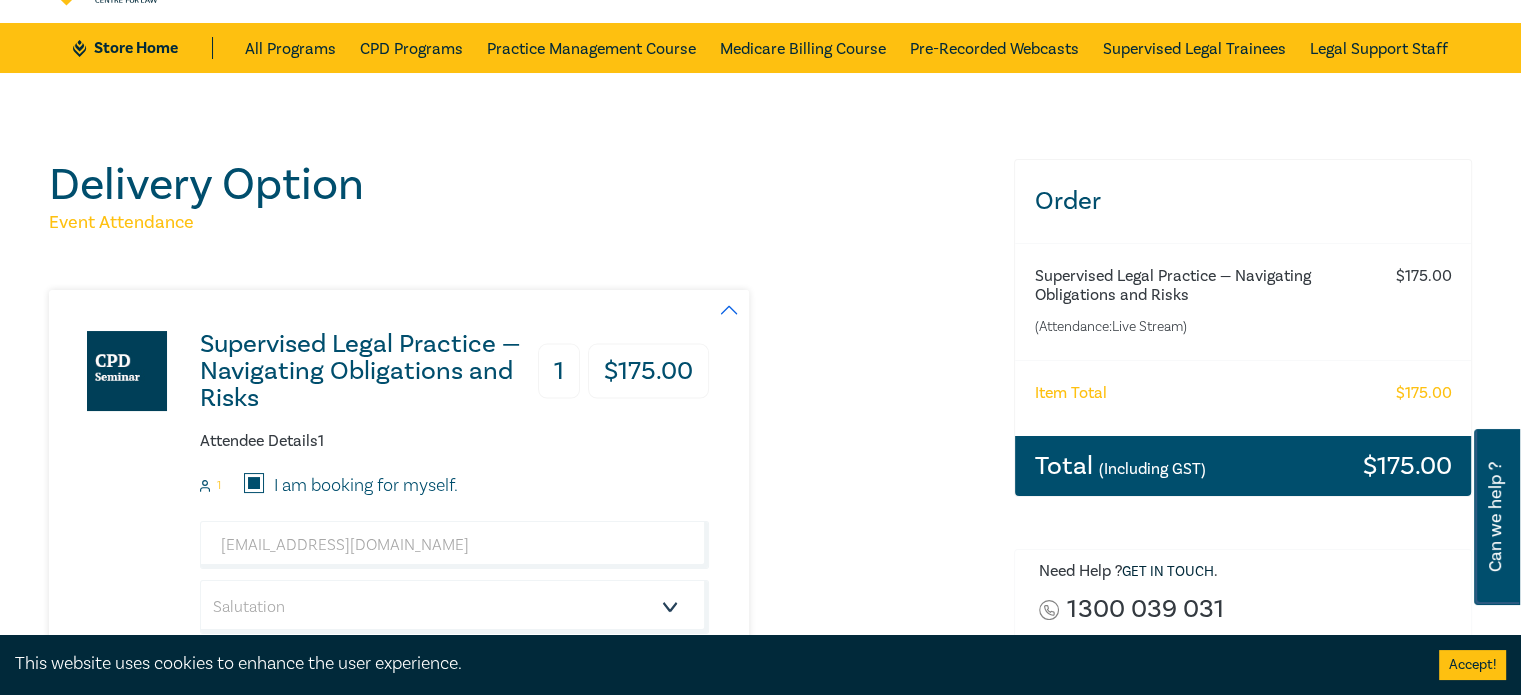 scroll, scrollTop: 0, scrollLeft: 0, axis: both 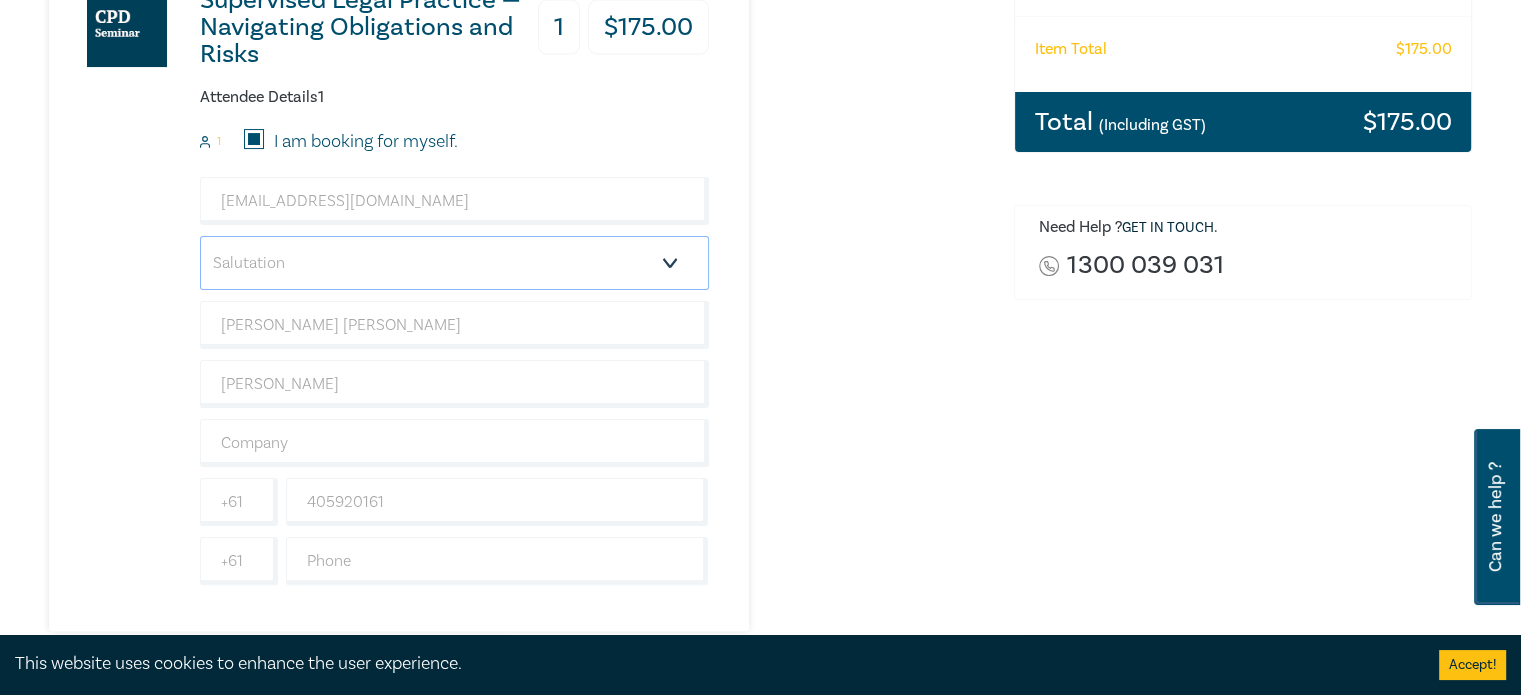 click on "Salutation Mr. Mrs. Ms. Miss Dr. Prof. Other" at bounding box center [454, 263] 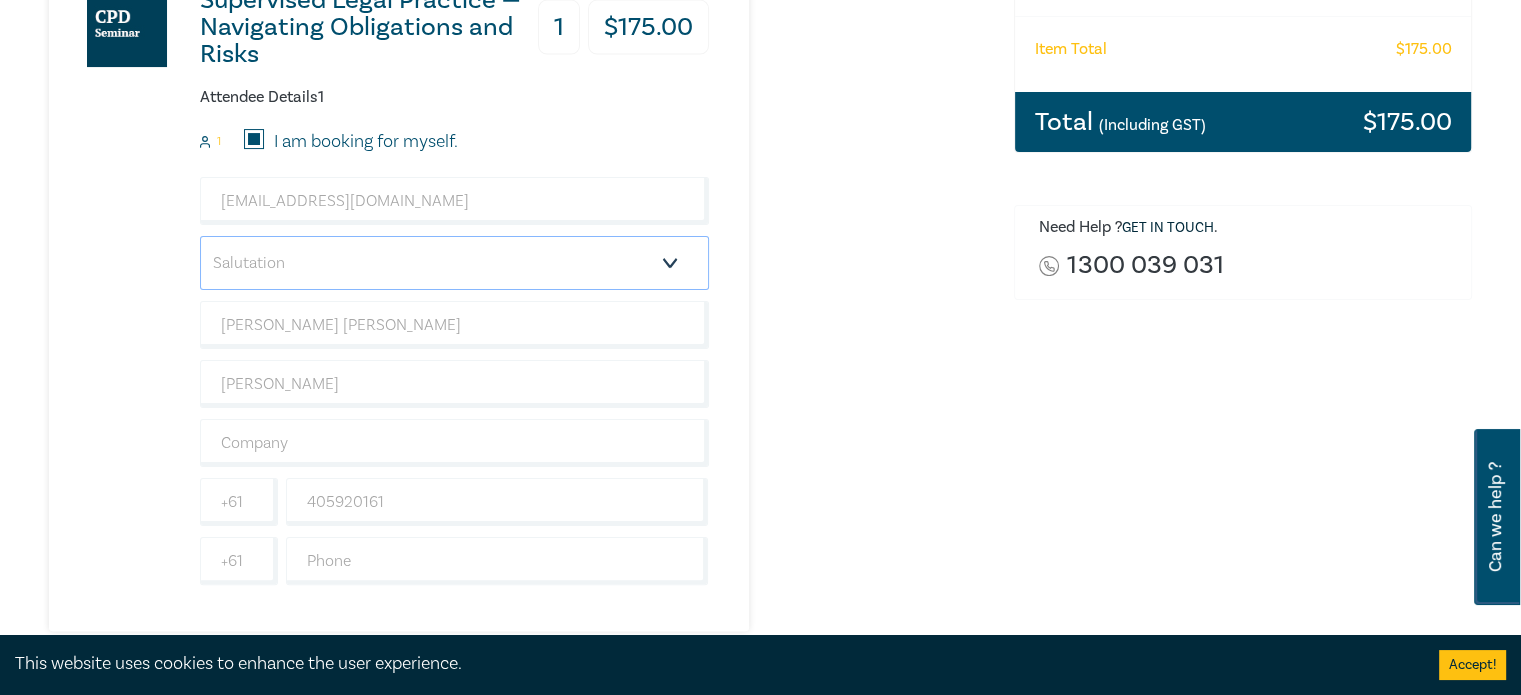 select on "Mrs." 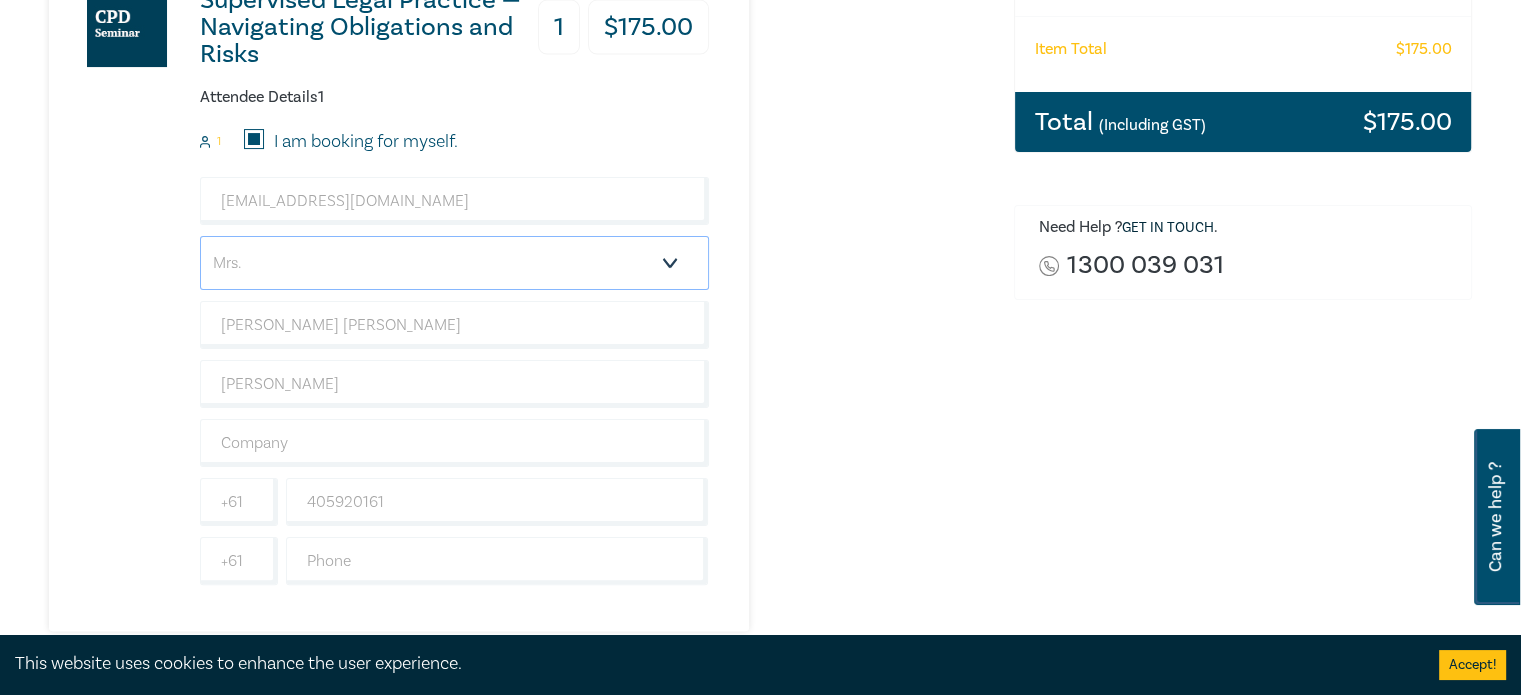 click on "Salutation Mr. Mrs. Ms. Miss Dr. Prof. Other" at bounding box center (454, 263) 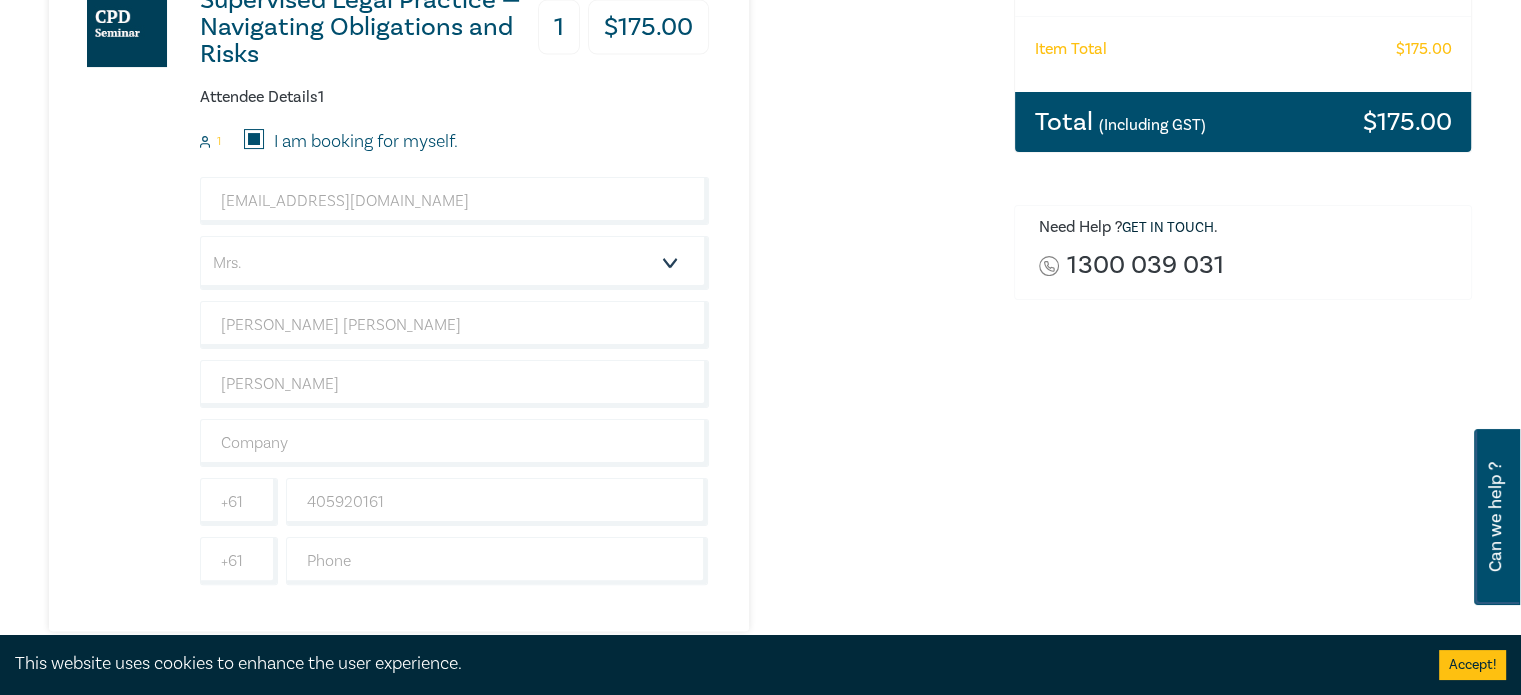 click on "Supervised Legal Practice — Navigating Obligations and Risks  1 $ 175.00 Attendee Details  1 1 I am booking for myself. kamilledeanne16@gmail.com Salutation Mr. Mrs. Ms. Miss Dr. Prof. Other Kamille Deanne Manuel Lagasca-Mahig +61 405920161 +61 Dietary requirement Vegetarian Vegan Gluten Free" at bounding box center (519, 288) 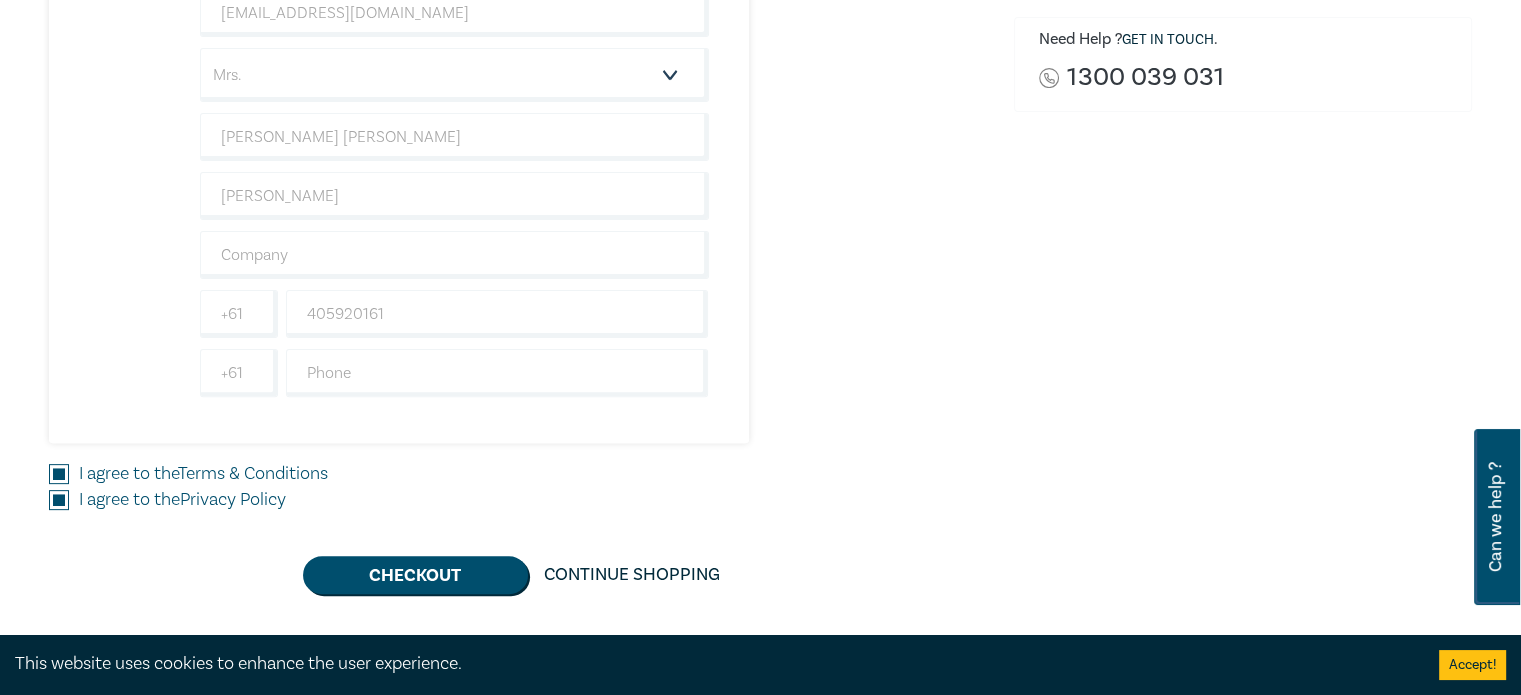 scroll, scrollTop: 600, scrollLeft: 0, axis: vertical 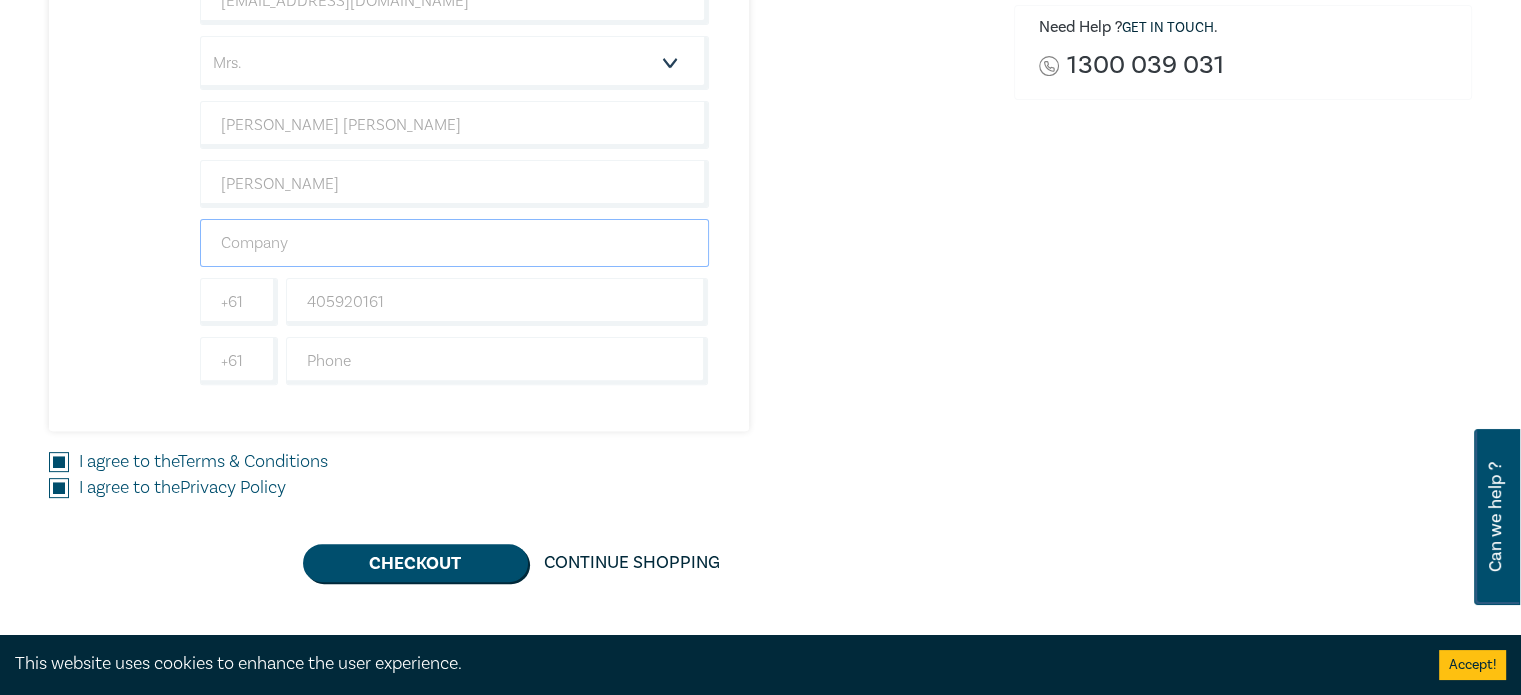 click at bounding box center (454, 243) 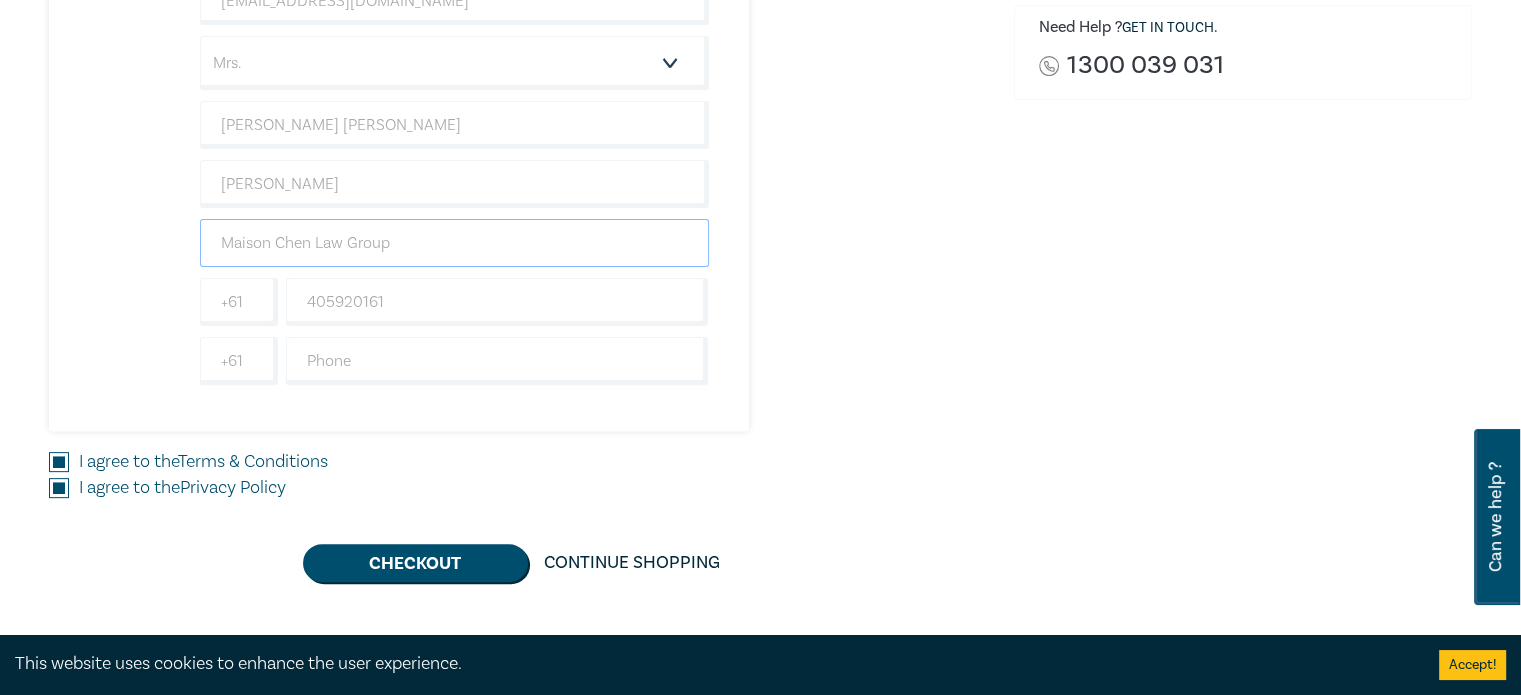 type on "Maison Chen Law Group" 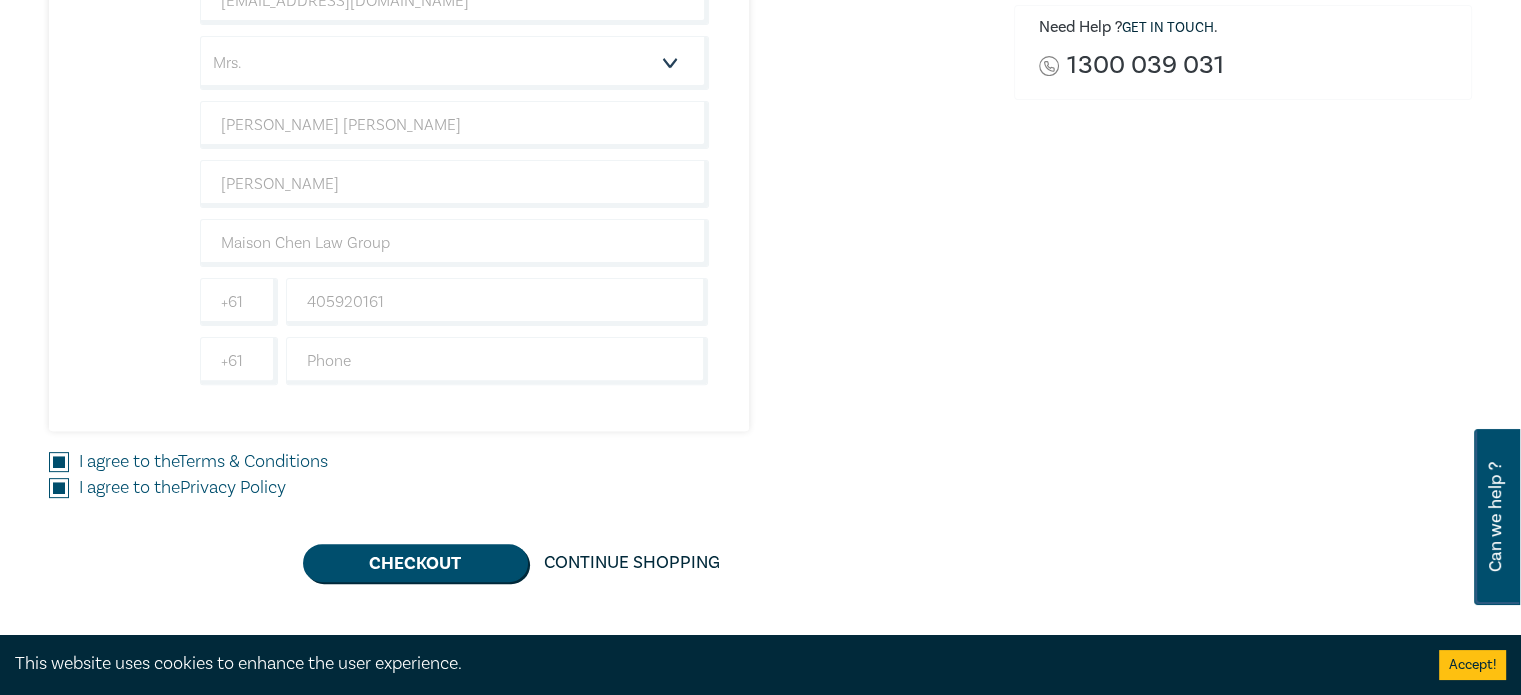 click on "Supervised Legal Practice — Navigating Obligations and Risks  1 $ 175.00 Attendee Details  1 1 I am booking for myself. kamilledeanne16@gmail.com Salutation Mr. Mrs. Ms. Miss Dr. Prof. Other Kamille Deanne Manuel Lagasca-Mahig Maison Chen Law Group +61 405920161 +61 Dietary requirement Vegetarian Vegan Gluten Free" at bounding box center [519, 88] 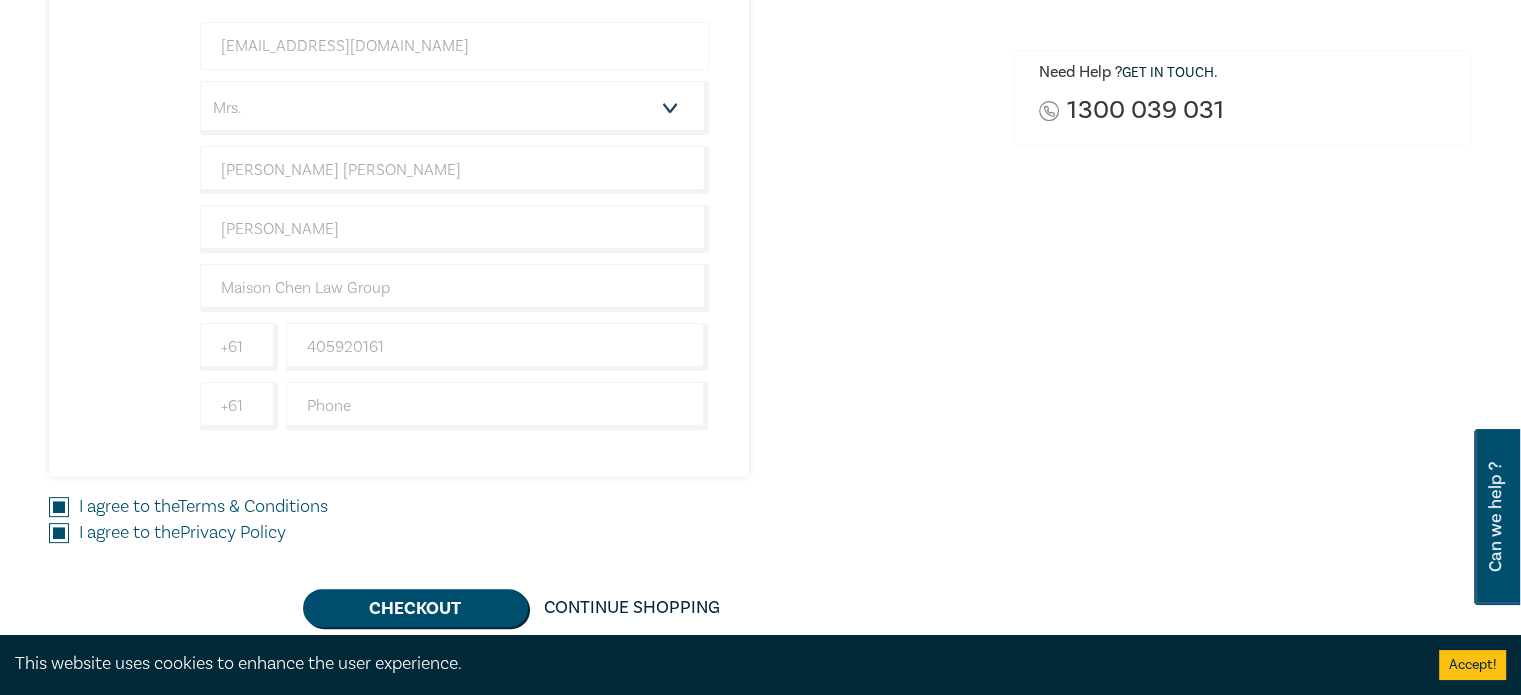 scroll, scrollTop: 600, scrollLeft: 0, axis: vertical 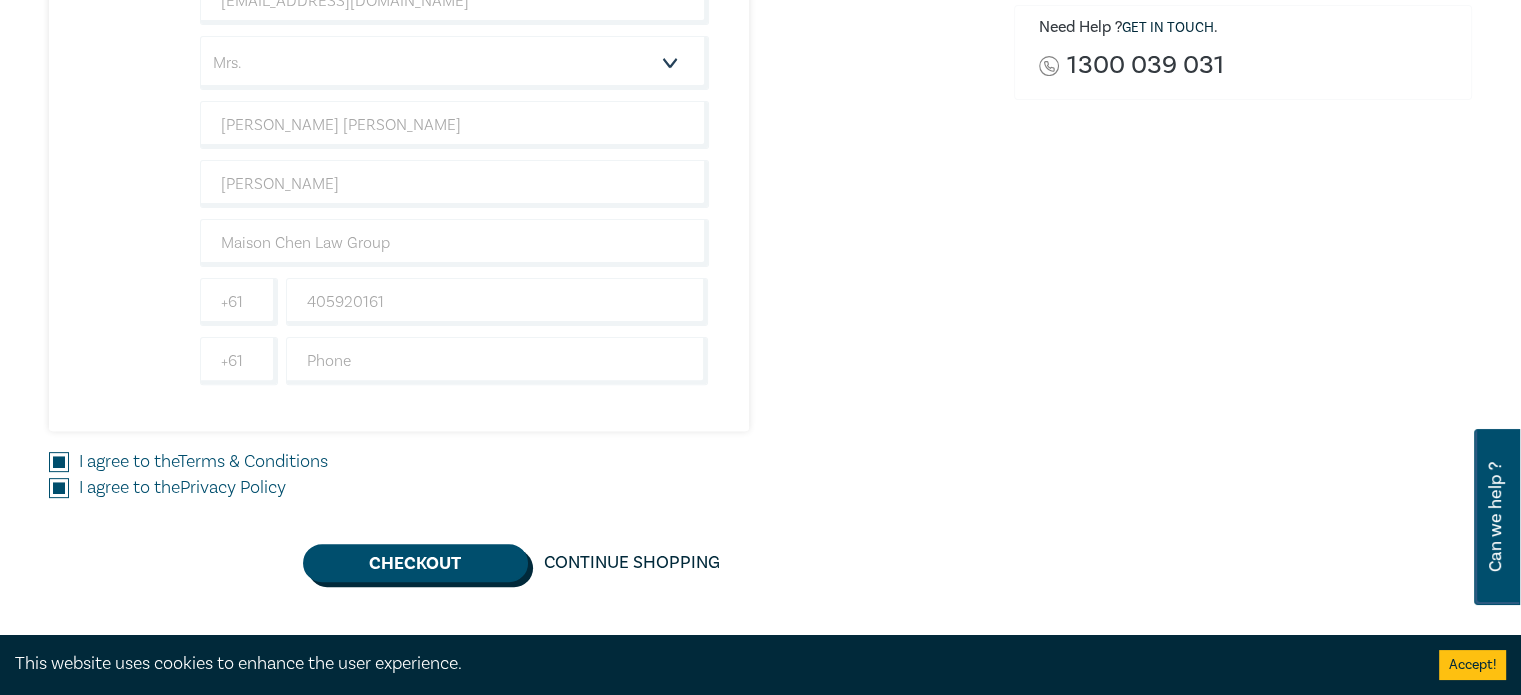 click on "Checkout" at bounding box center [415, 563] 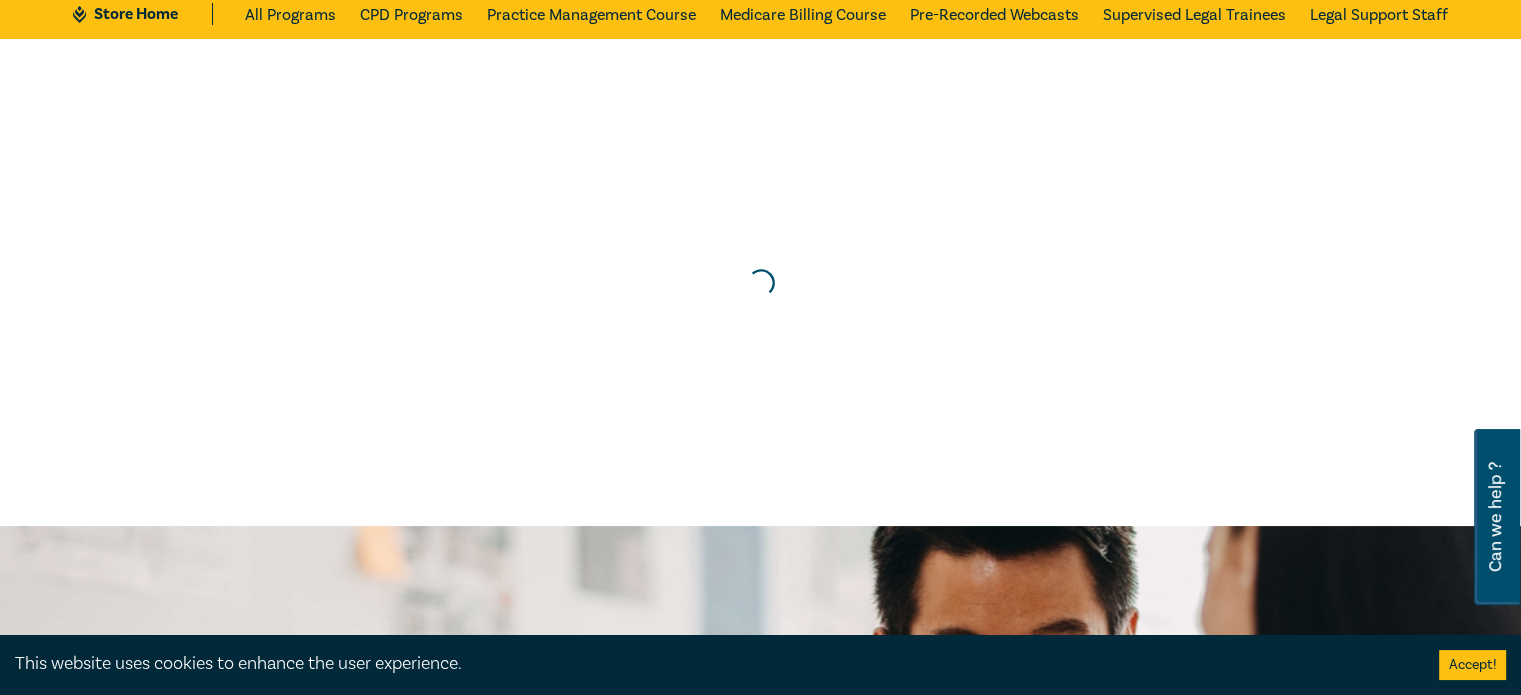 scroll, scrollTop: 0, scrollLeft: 0, axis: both 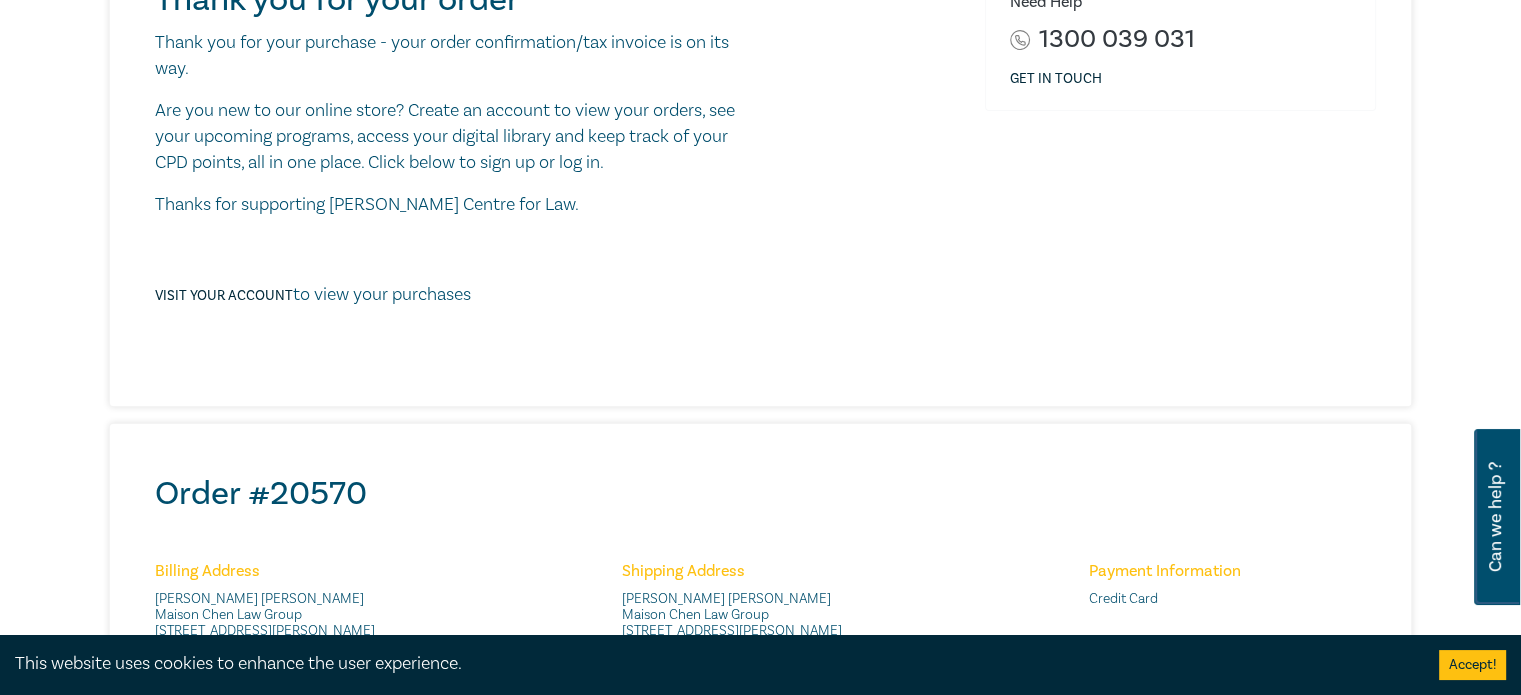 click on "Visit your account  to view your purchases" at bounding box center [313, 295] 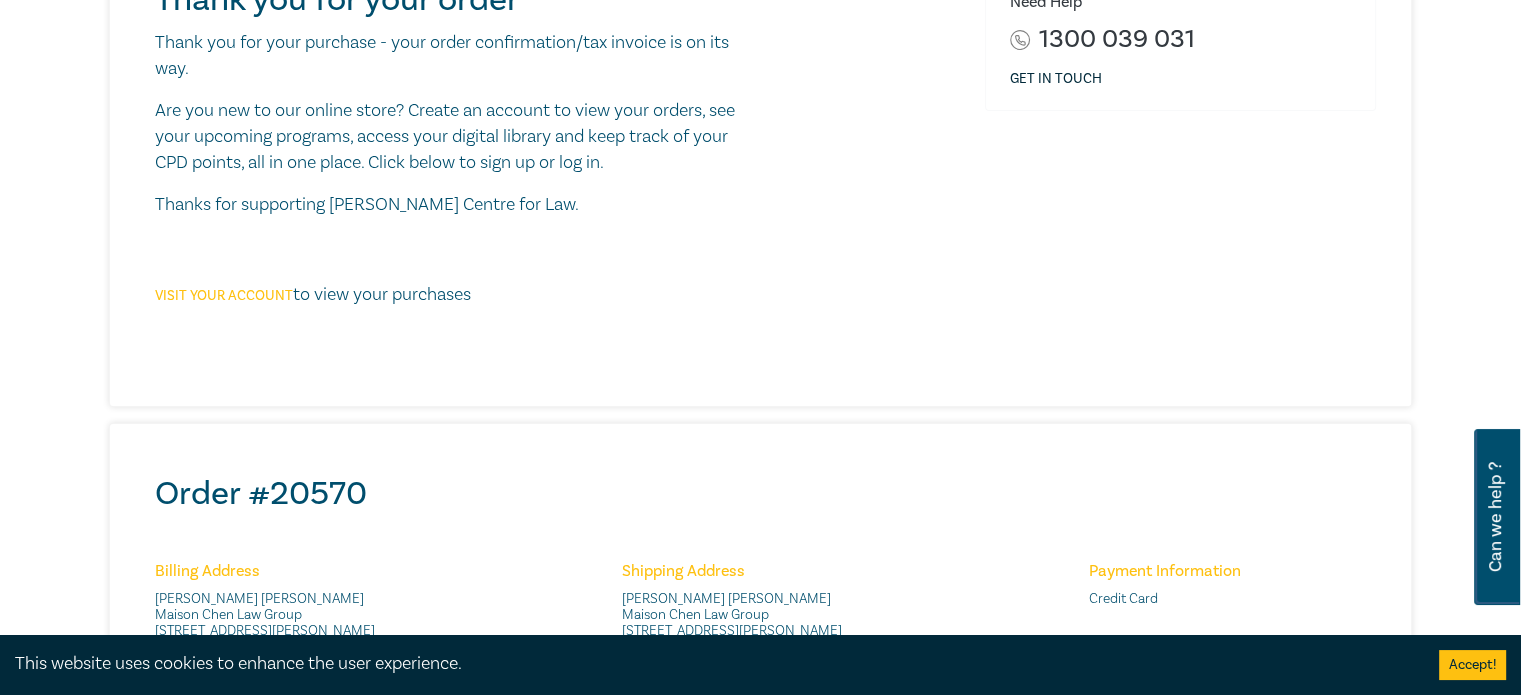 click on "Visit your account" at bounding box center (224, 296) 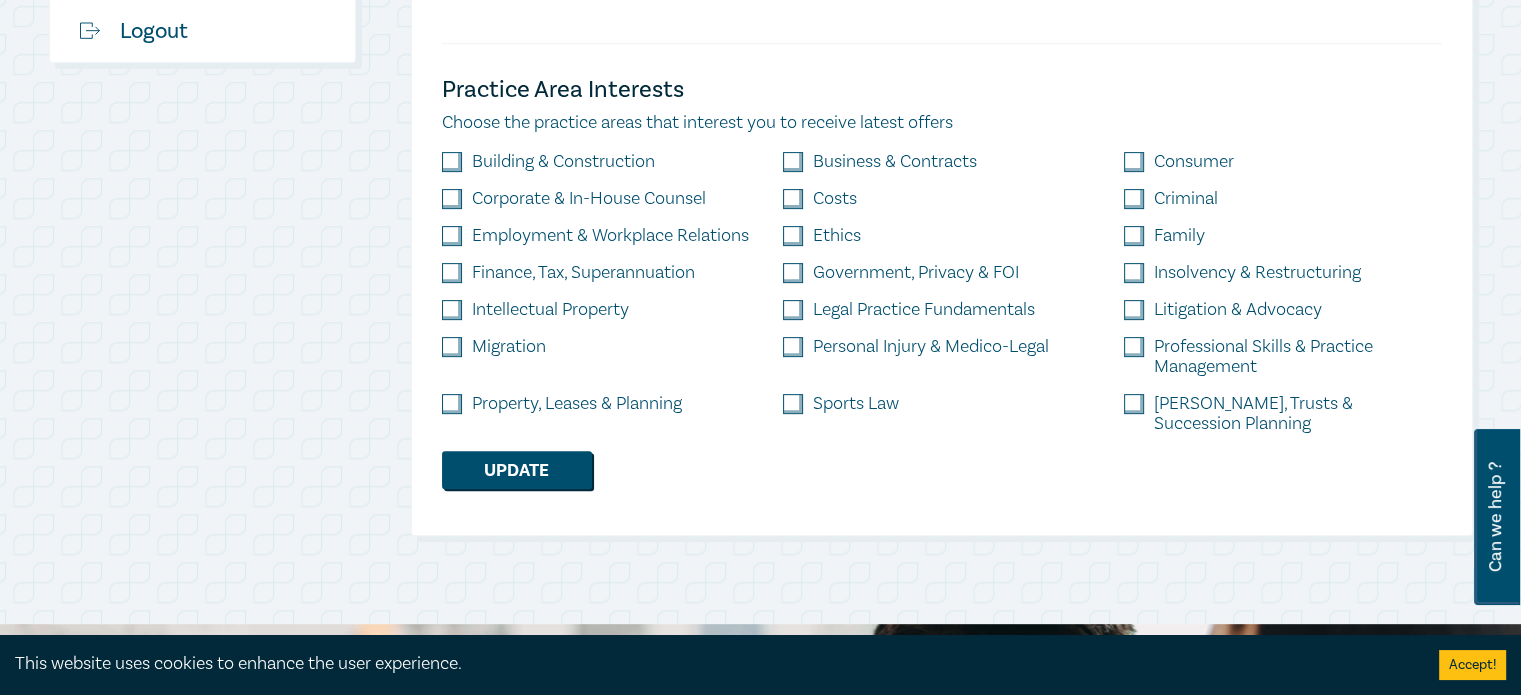 scroll, scrollTop: 700, scrollLeft: 0, axis: vertical 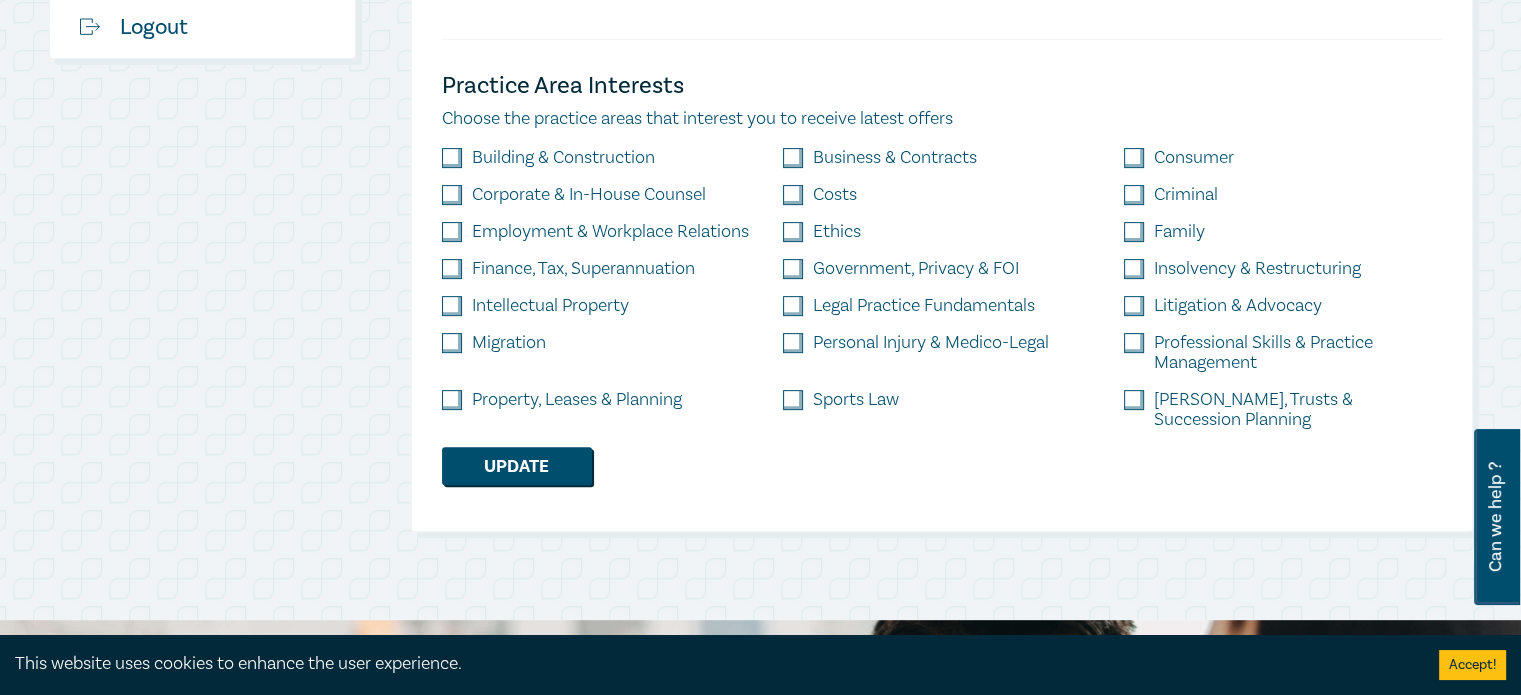 click on "Migration" at bounding box center (509, 343) 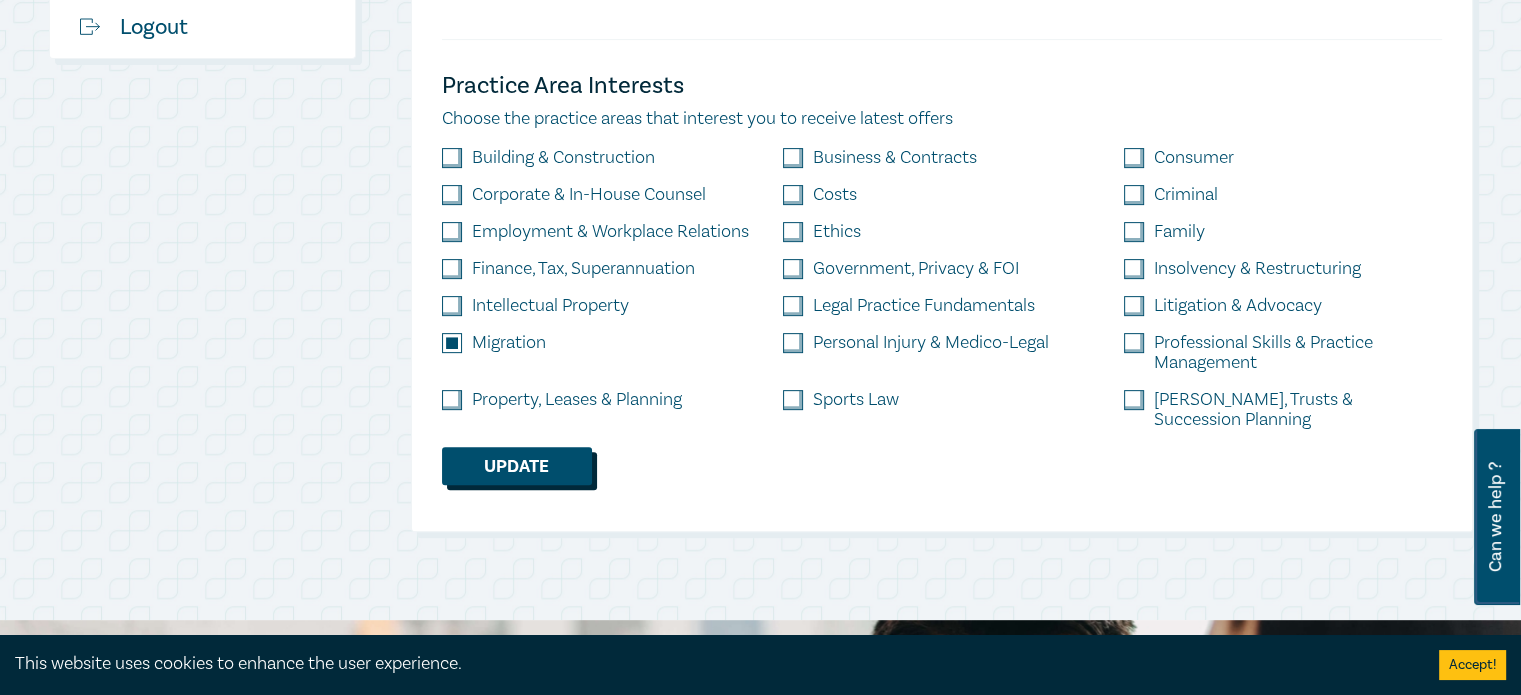 click on "Update" at bounding box center [517, 466] 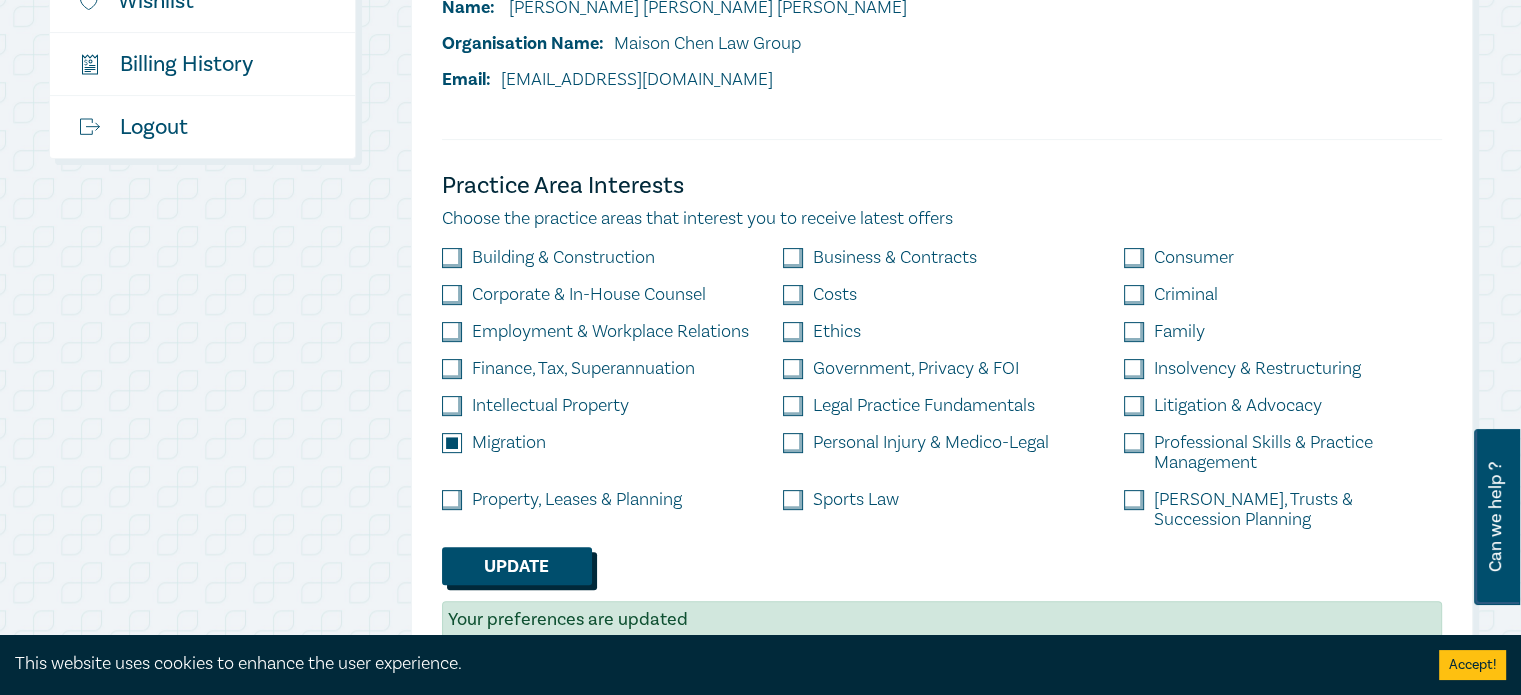 scroll, scrollTop: 700, scrollLeft: 0, axis: vertical 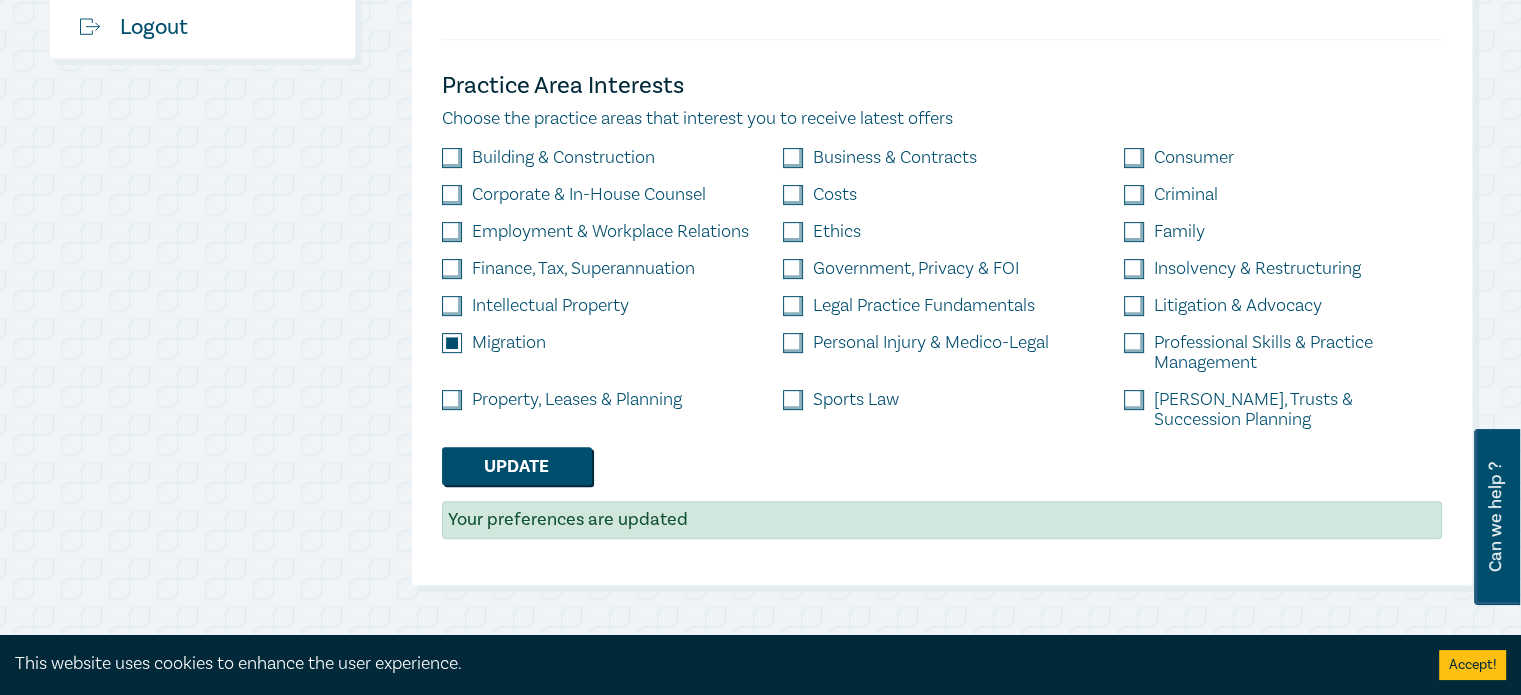 click at bounding box center (1134, 232) 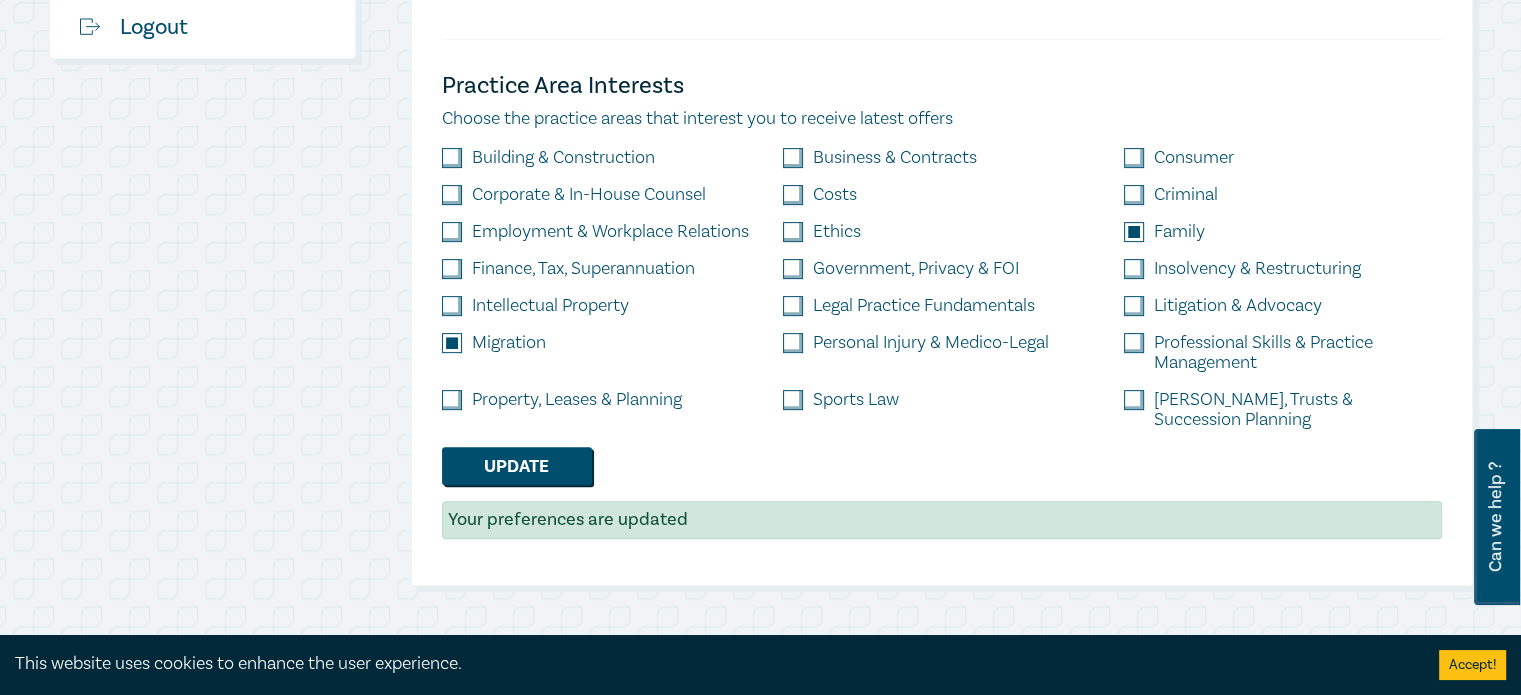 checkbox on "true" 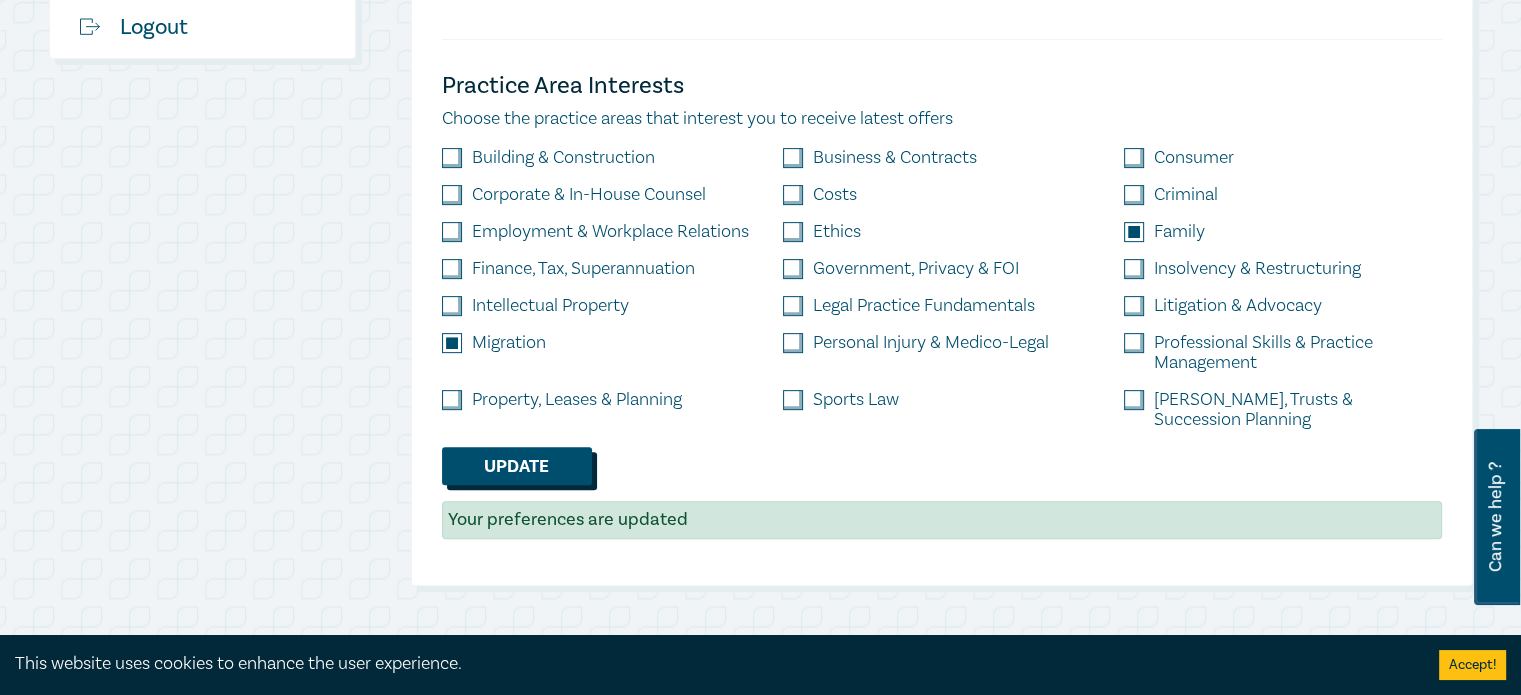 click on "Update" at bounding box center (517, 466) 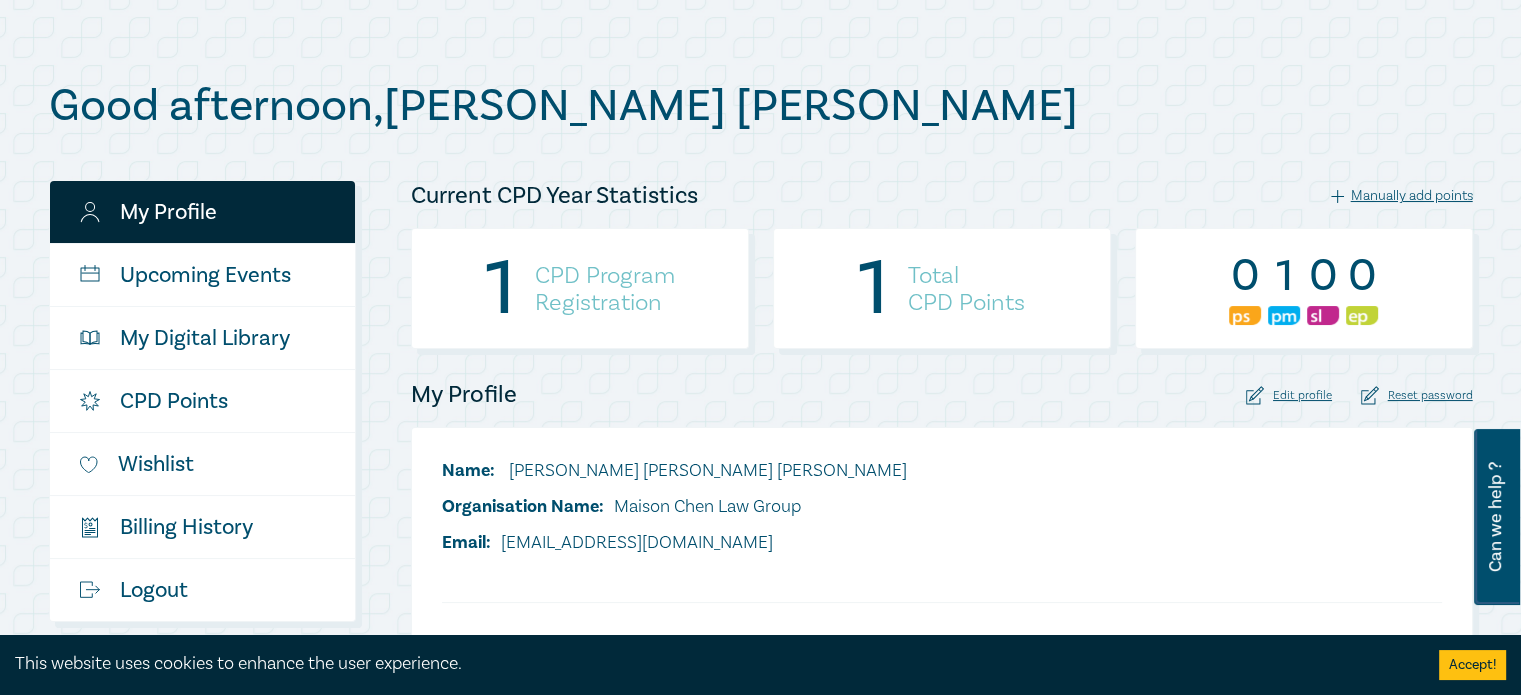 scroll, scrollTop: 300, scrollLeft: 0, axis: vertical 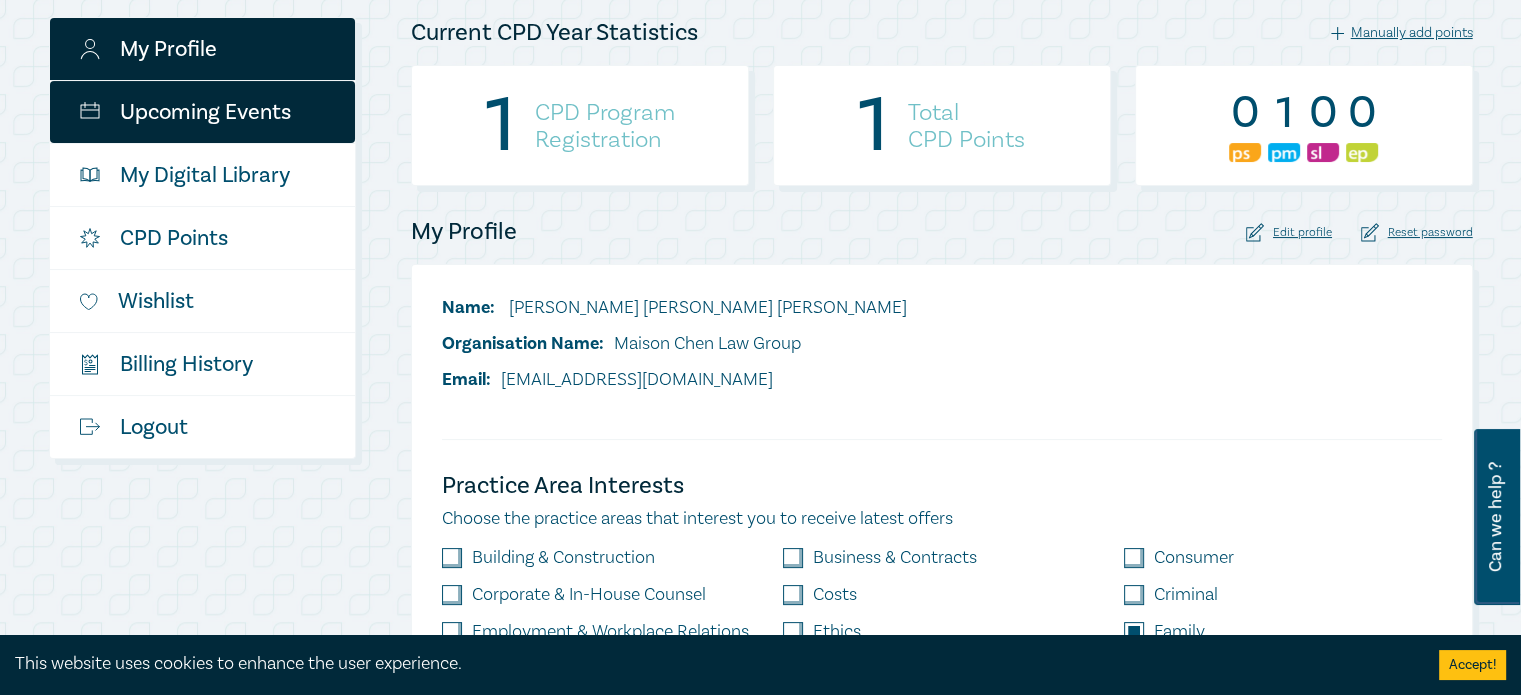 click on "Upcoming Events" at bounding box center [202, 112] 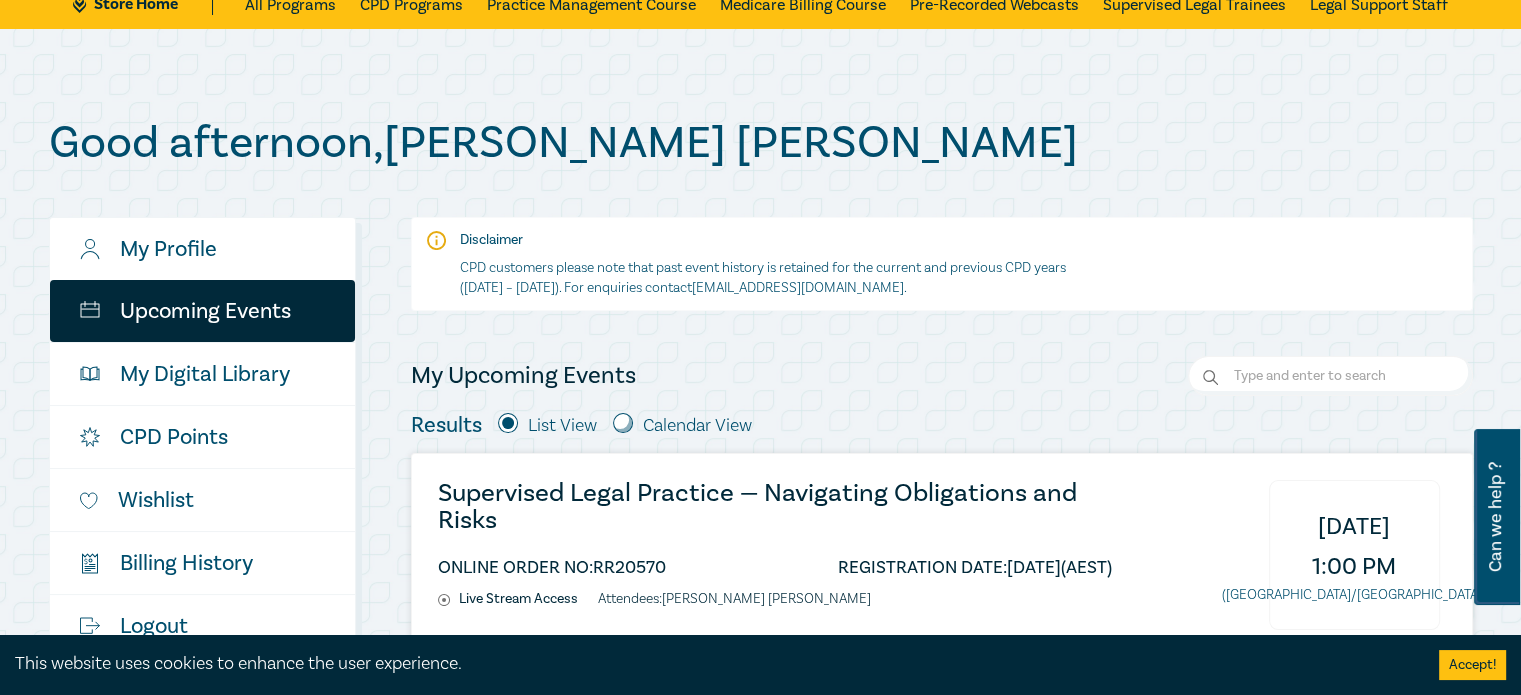 scroll, scrollTop: 0, scrollLeft: 0, axis: both 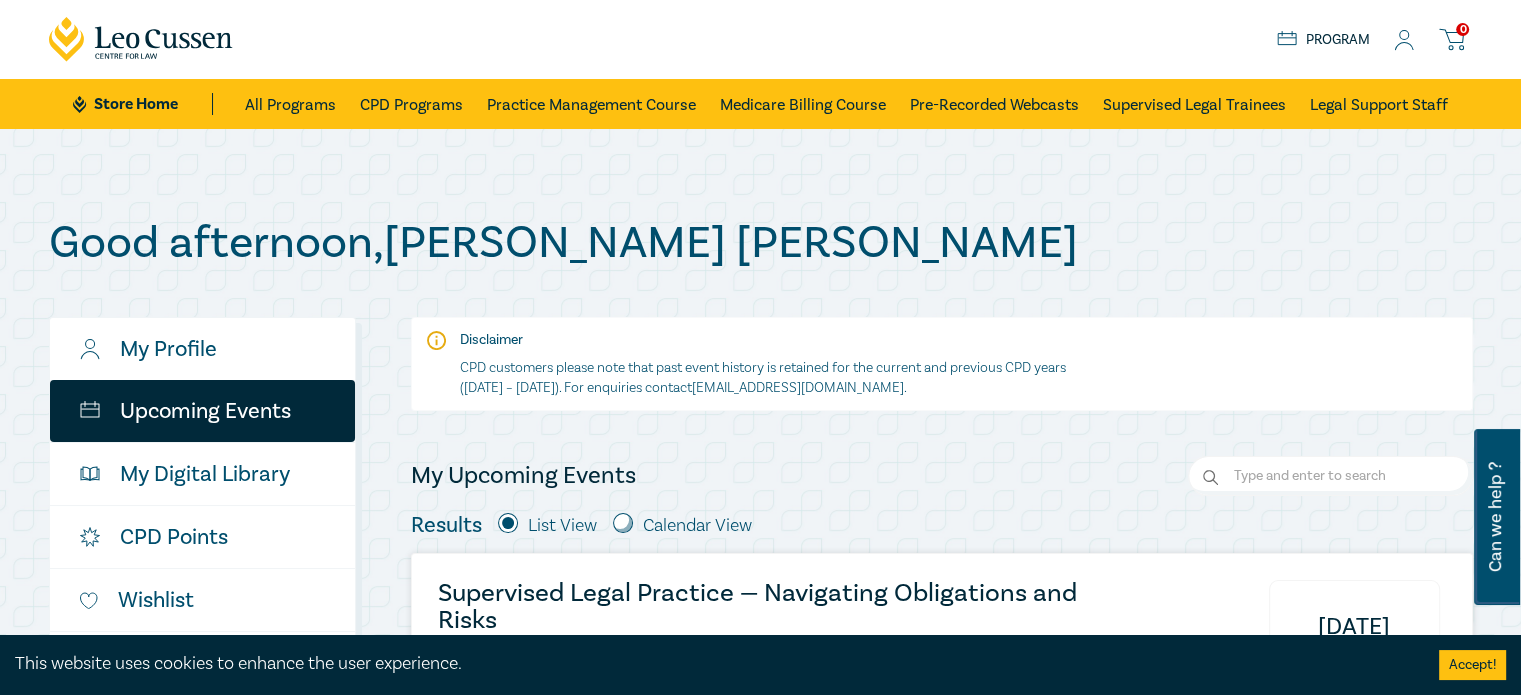 click 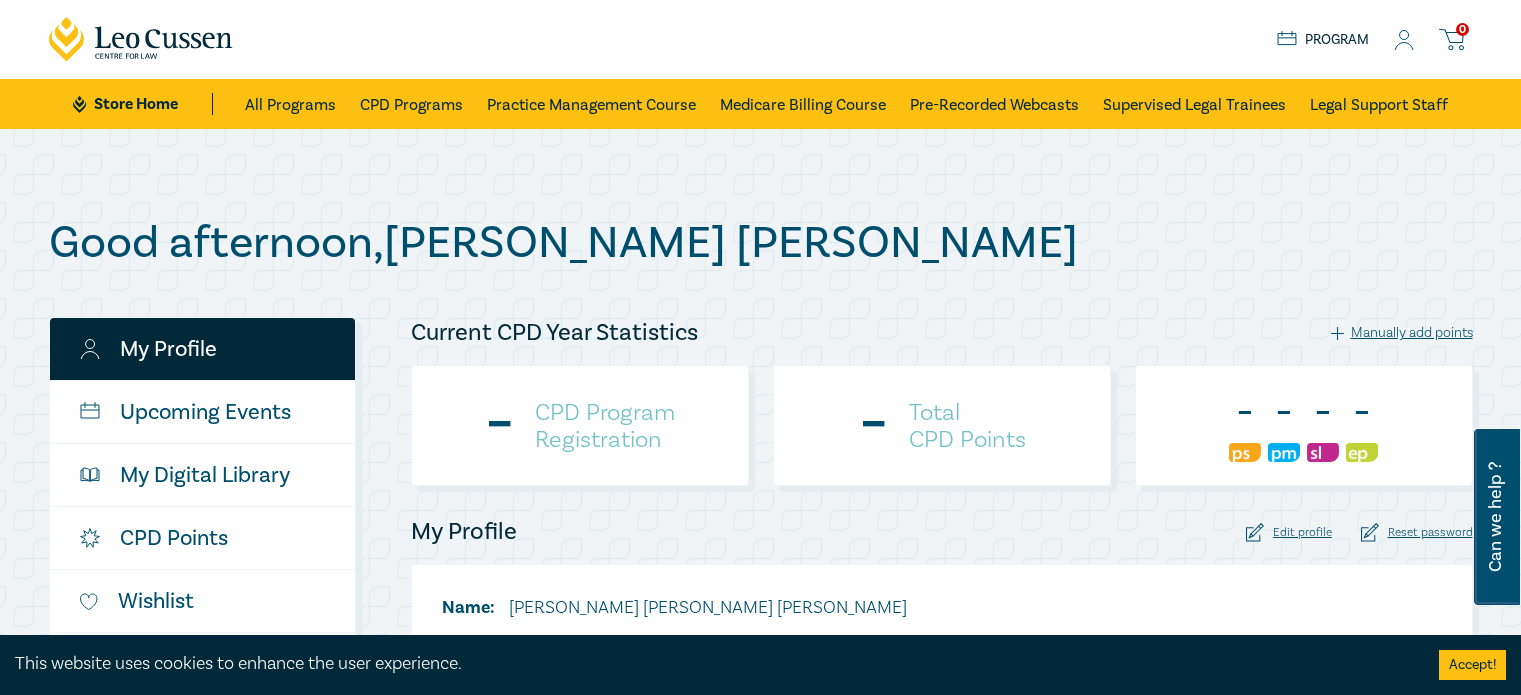 scroll, scrollTop: 0, scrollLeft: 0, axis: both 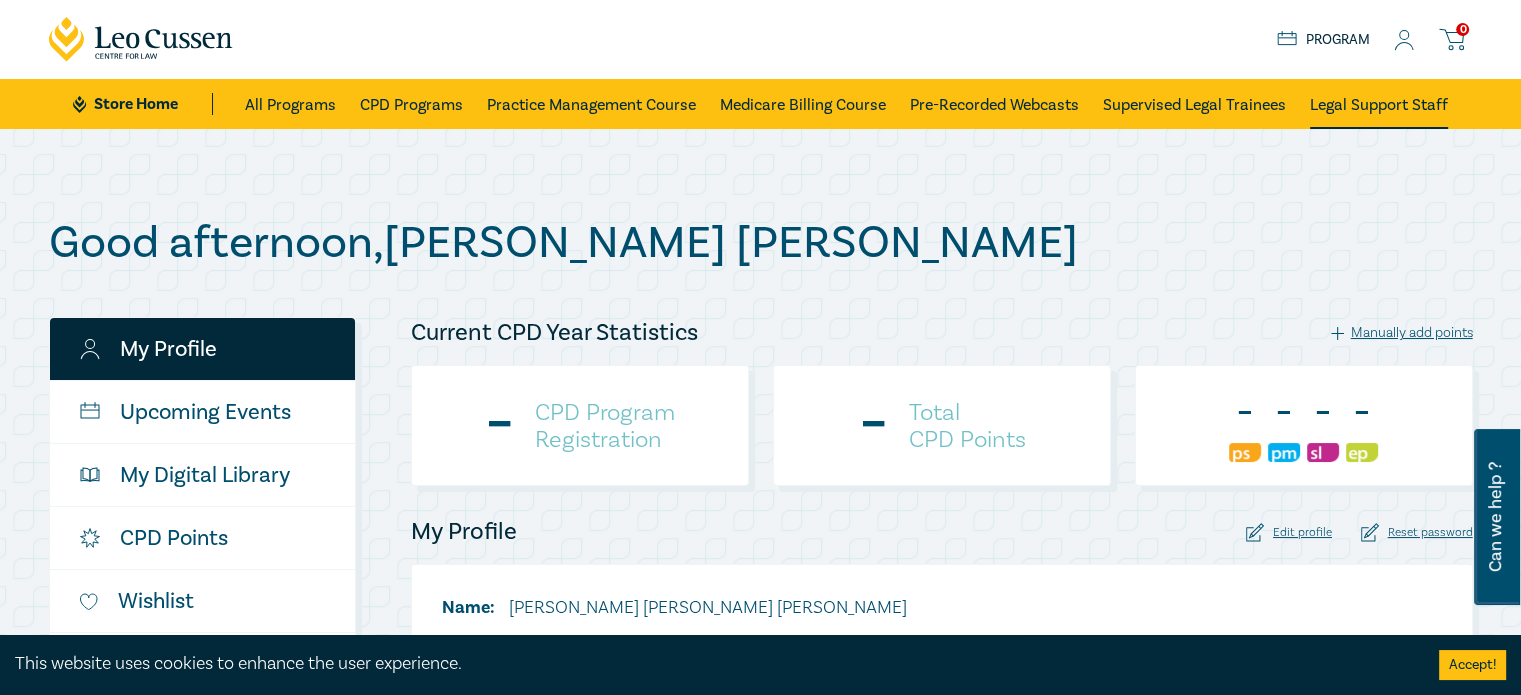 checkbox on "true" 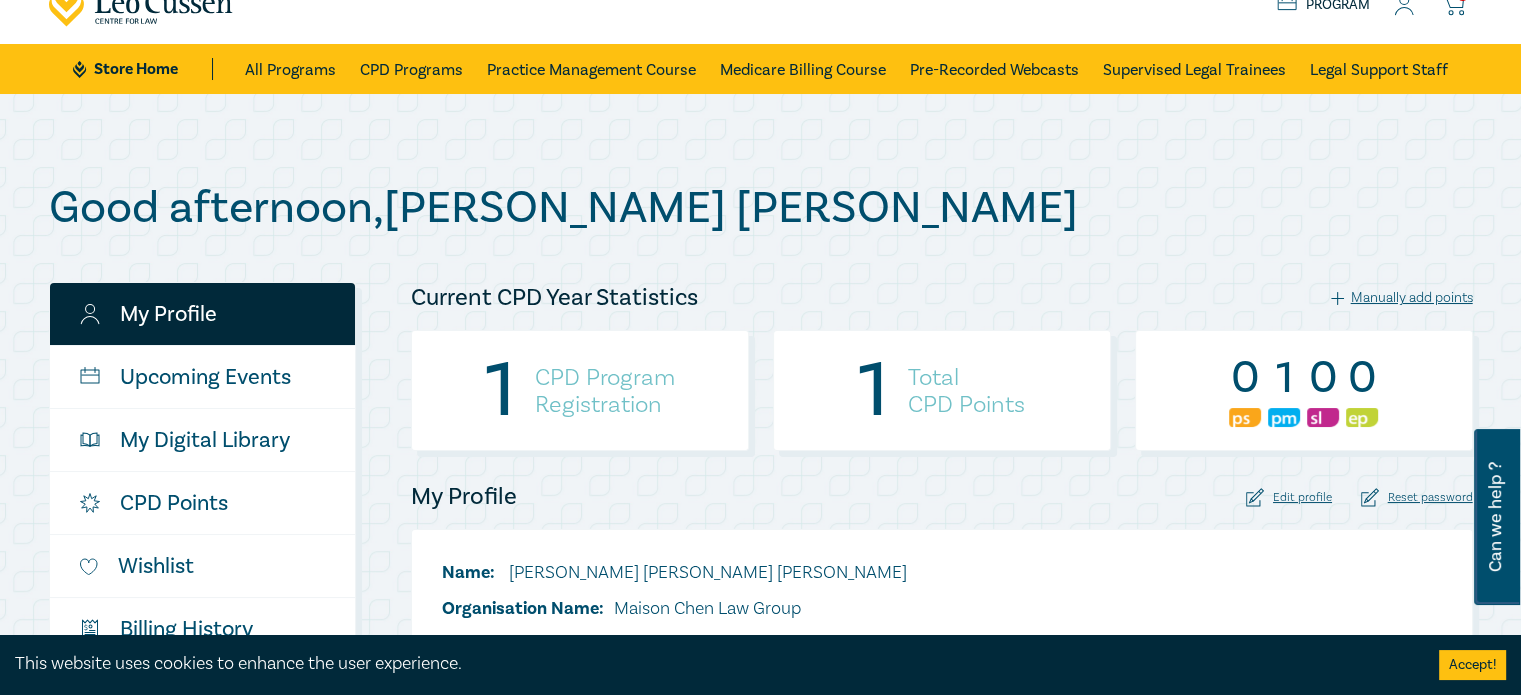 scroll, scrollTop: 0, scrollLeft: 0, axis: both 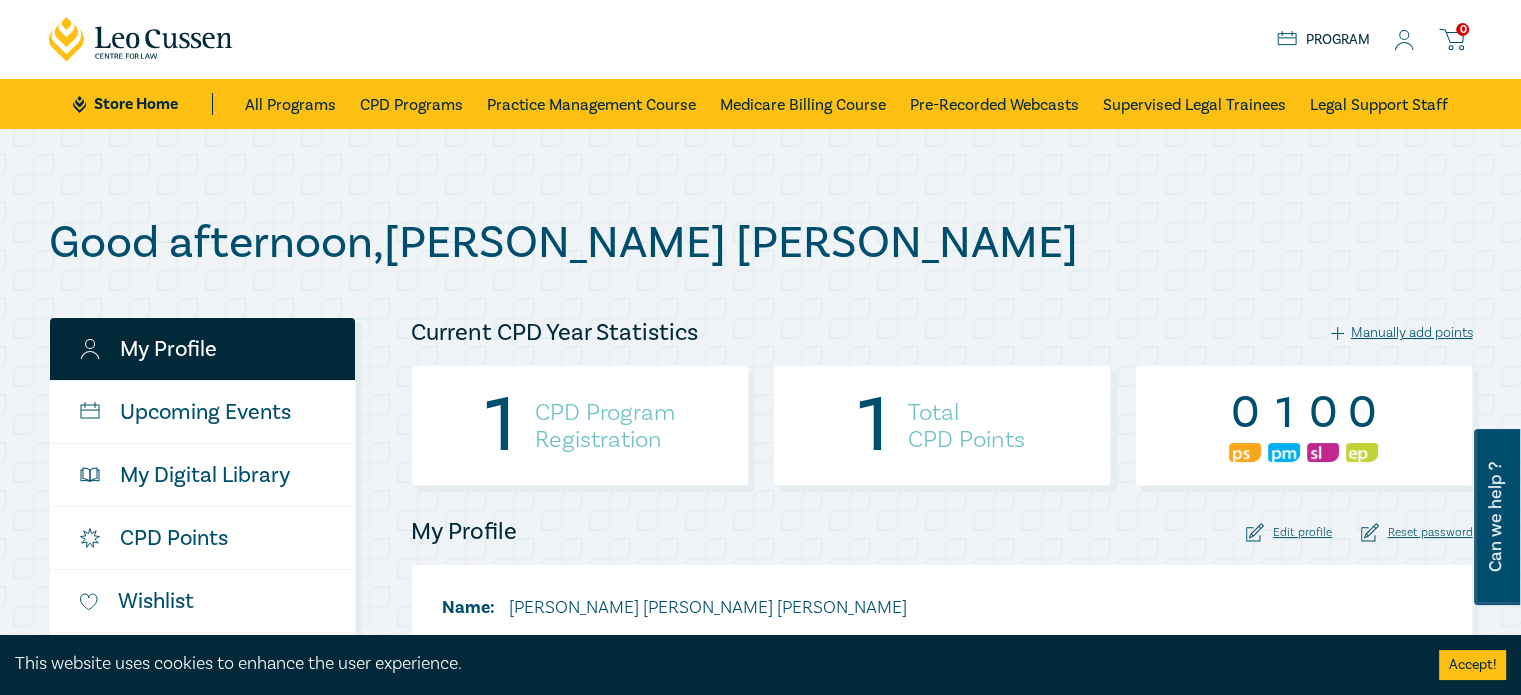 click on "CPD Program   Registration" at bounding box center (605, 426) 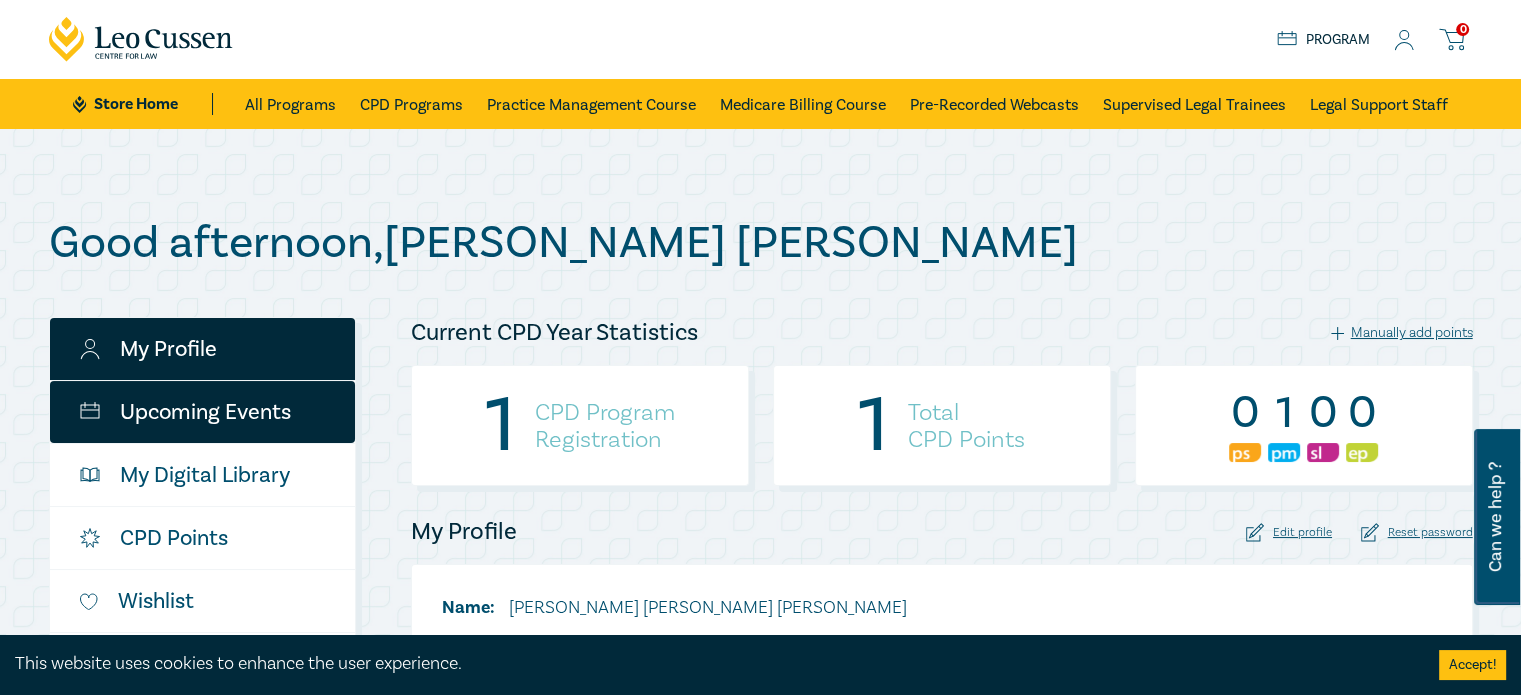 click on "Upcoming Events" at bounding box center (202, 412) 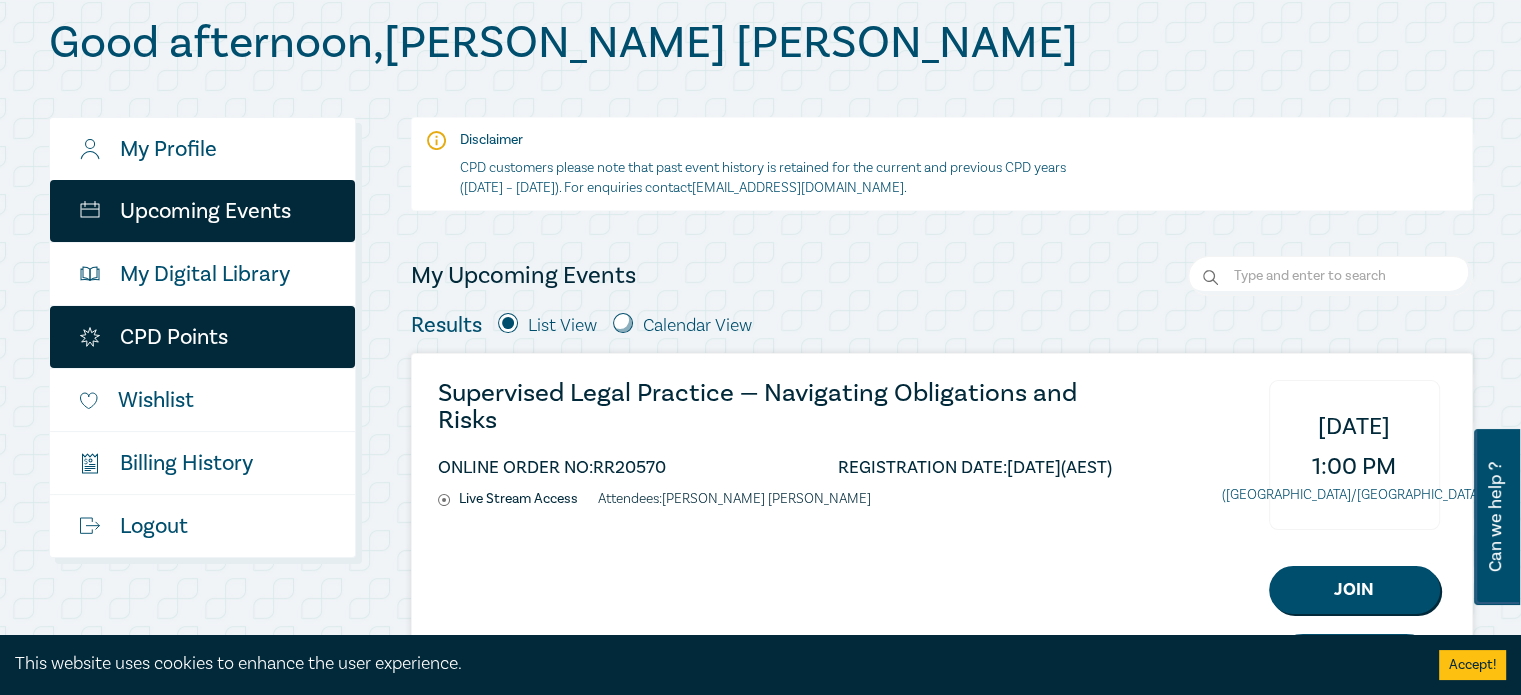 click on "CPD Points" at bounding box center [202, 337] 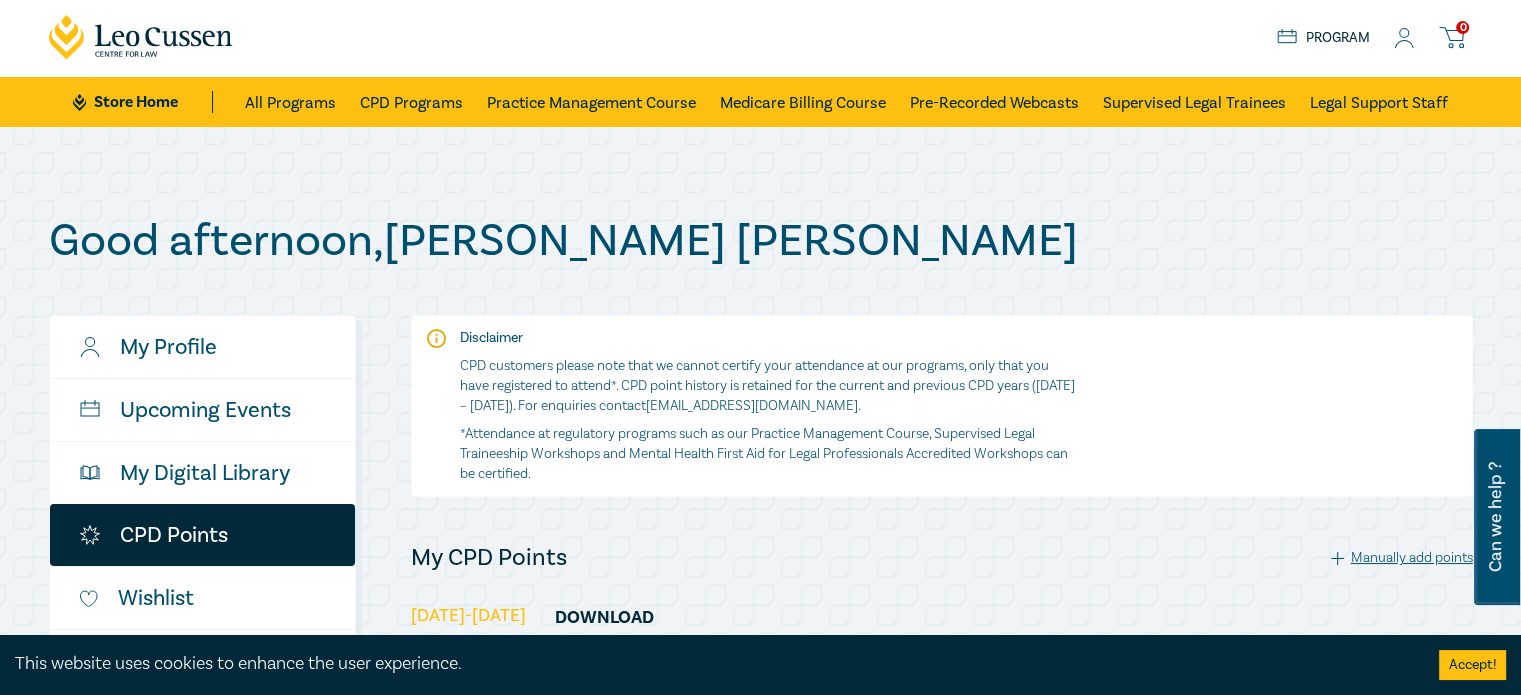 scroll, scrollTop: 0, scrollLeft: 0, axis: both 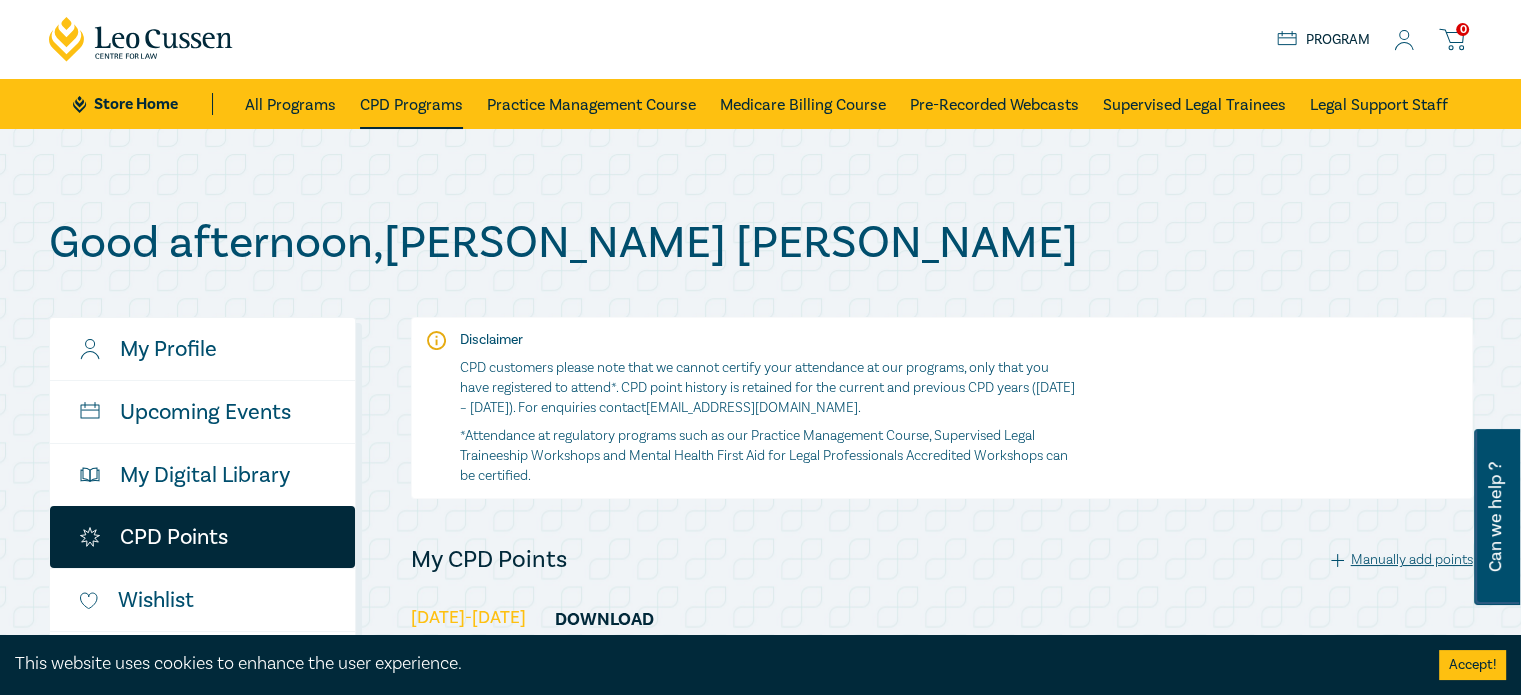 click on "CPD Programs" at bounding box center [411, 104] 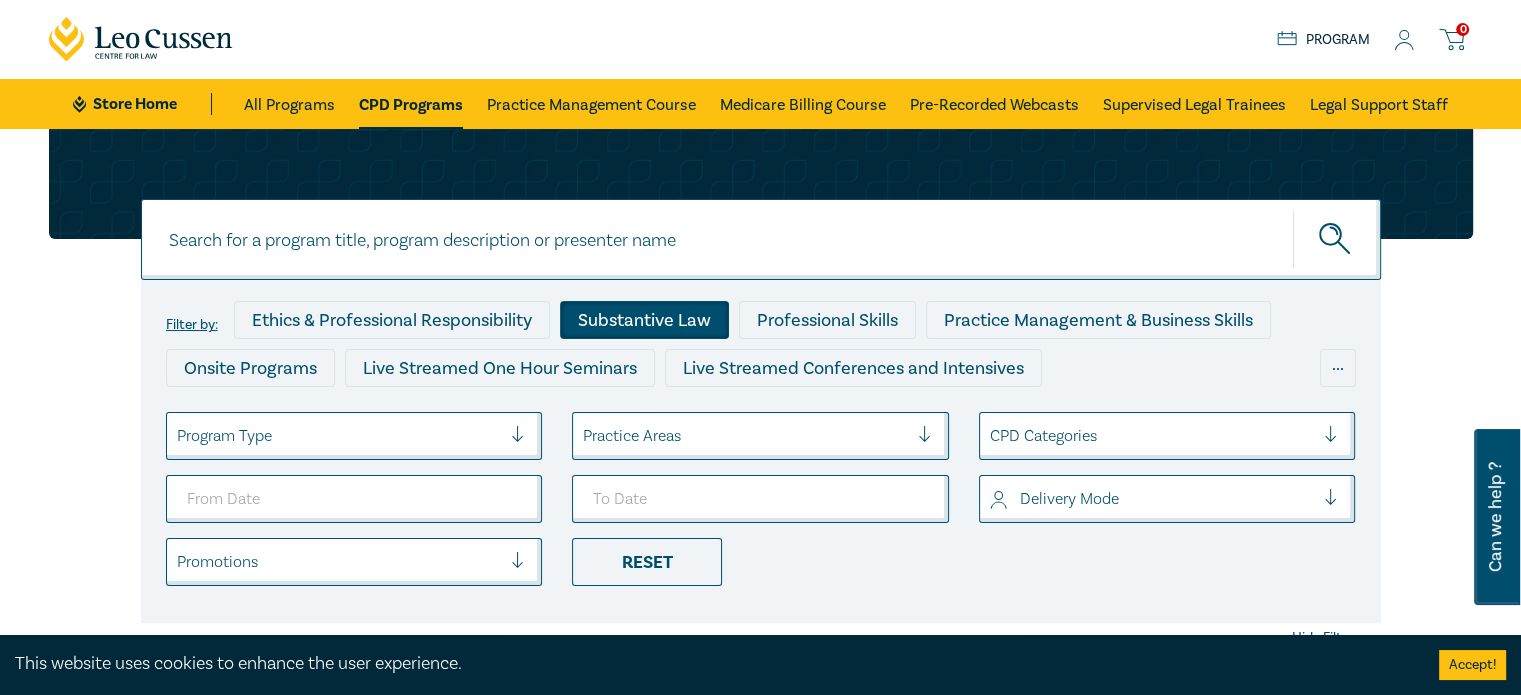 scroll, scrollTop: 100, scrollLeft: 0, axis: vertical 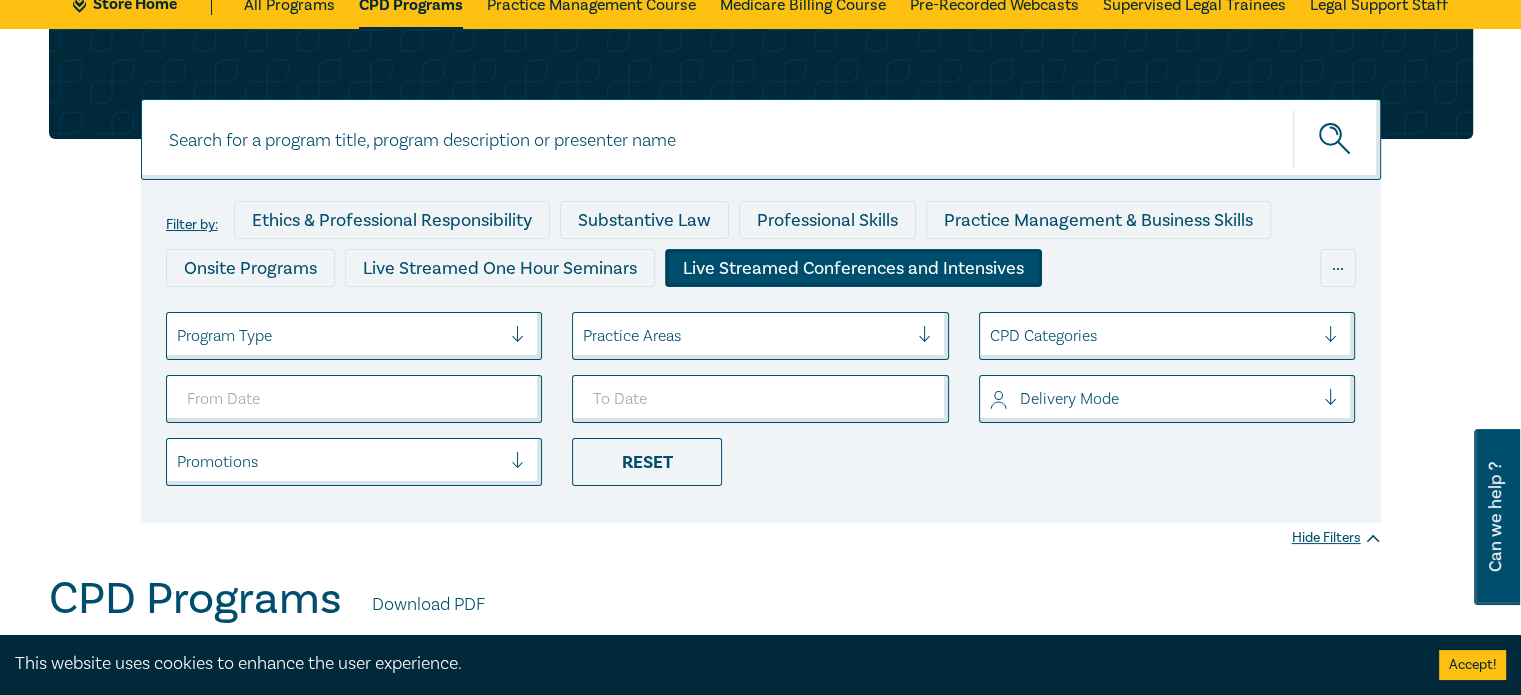 click on "Live Streamed Conferences and Intensives" at bounding box center (853, 268) 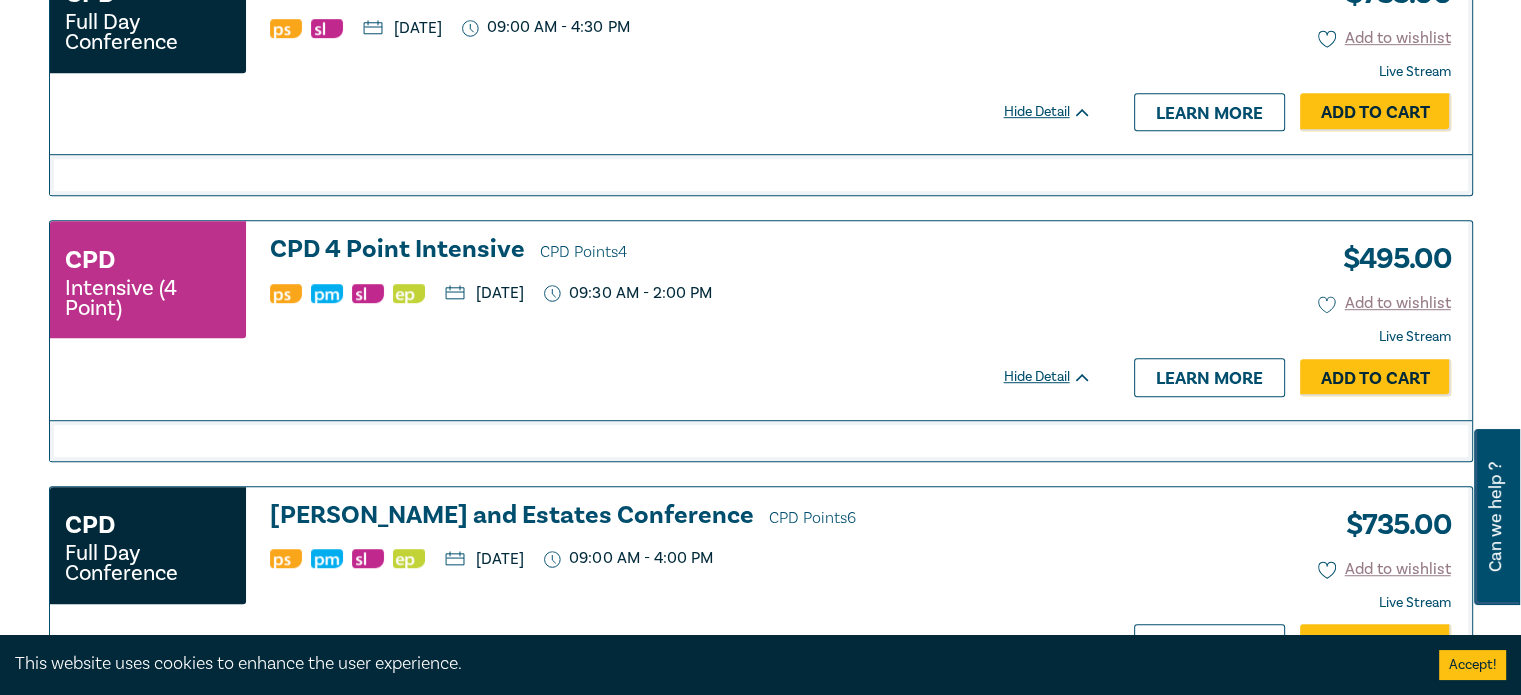 scroll, scrollTop: 1300, scrollLeft: 0, axis: vertical 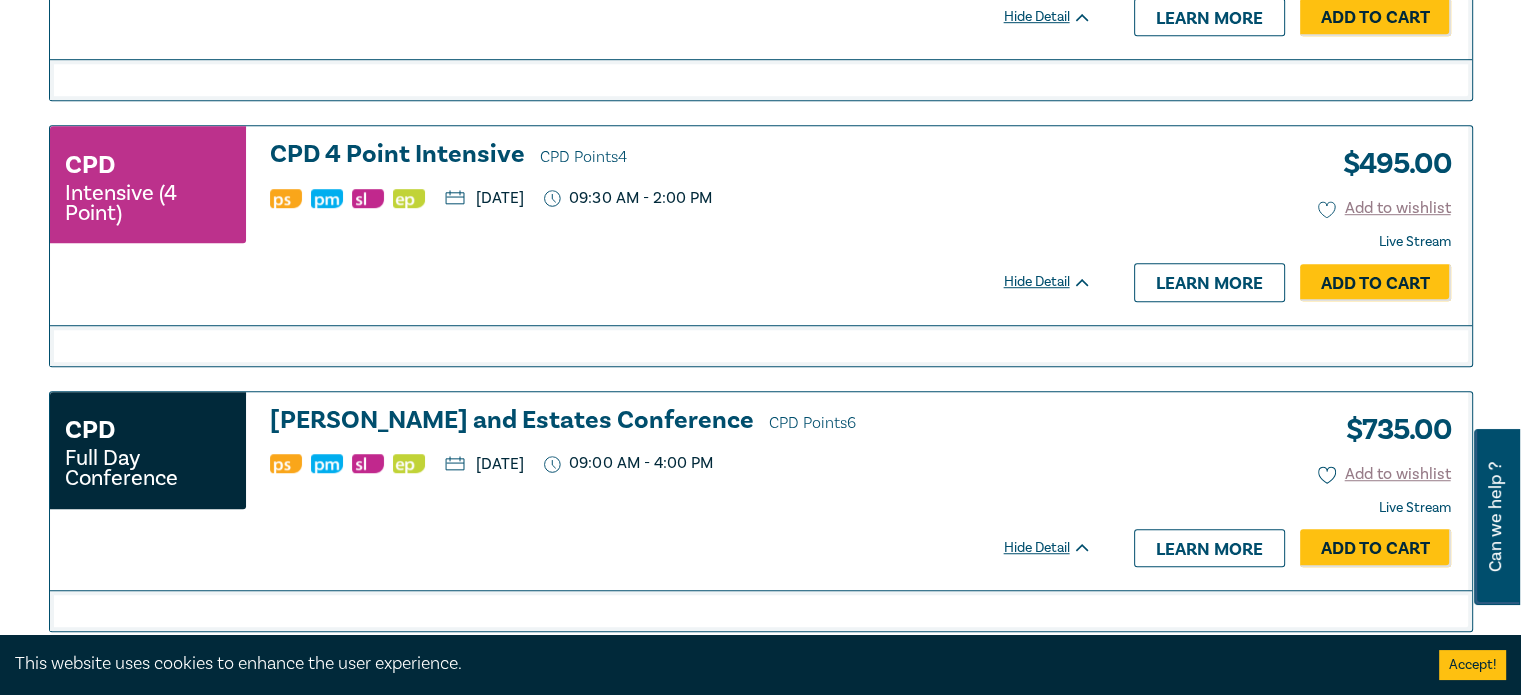 click on "CPD  Intensive (4 Point) CPD 4 Point Intensive   CPD Points  4 Thursday, 31 July 2025 09:30 AM - 2:00 PM $ 495.00      Add to wishlist   Live Stream Learn more Add to Cart Hide Detail" at bounding box center [581, 225] 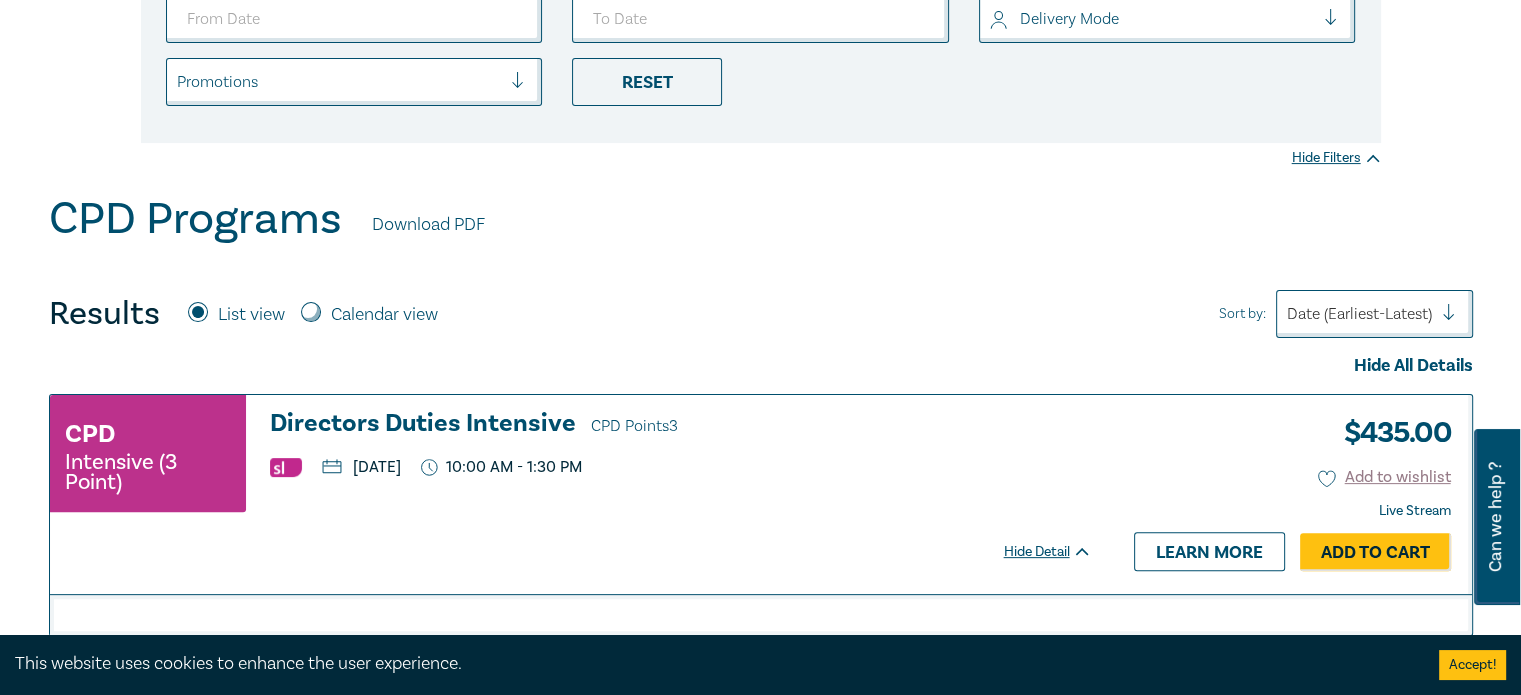 scroll, scrollTop: 0, scrollLeft: 0, axis: both 